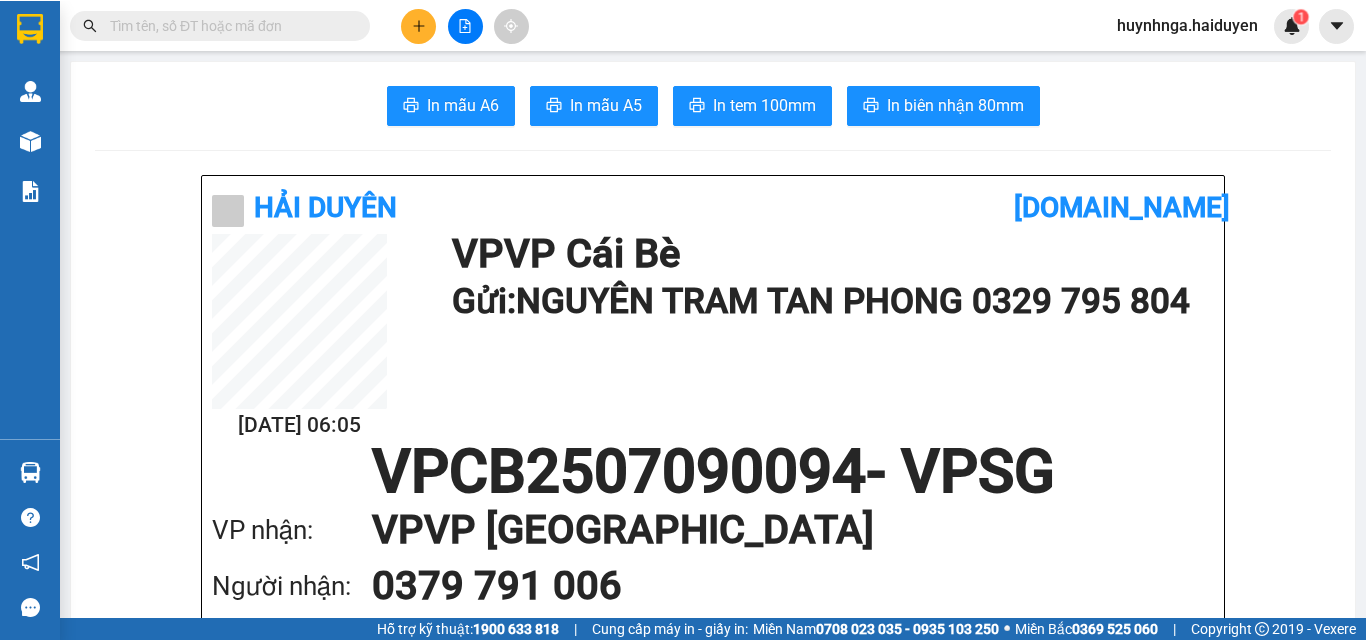 scroll, scrollTop: 0, scrollLeft: 0, axis: both 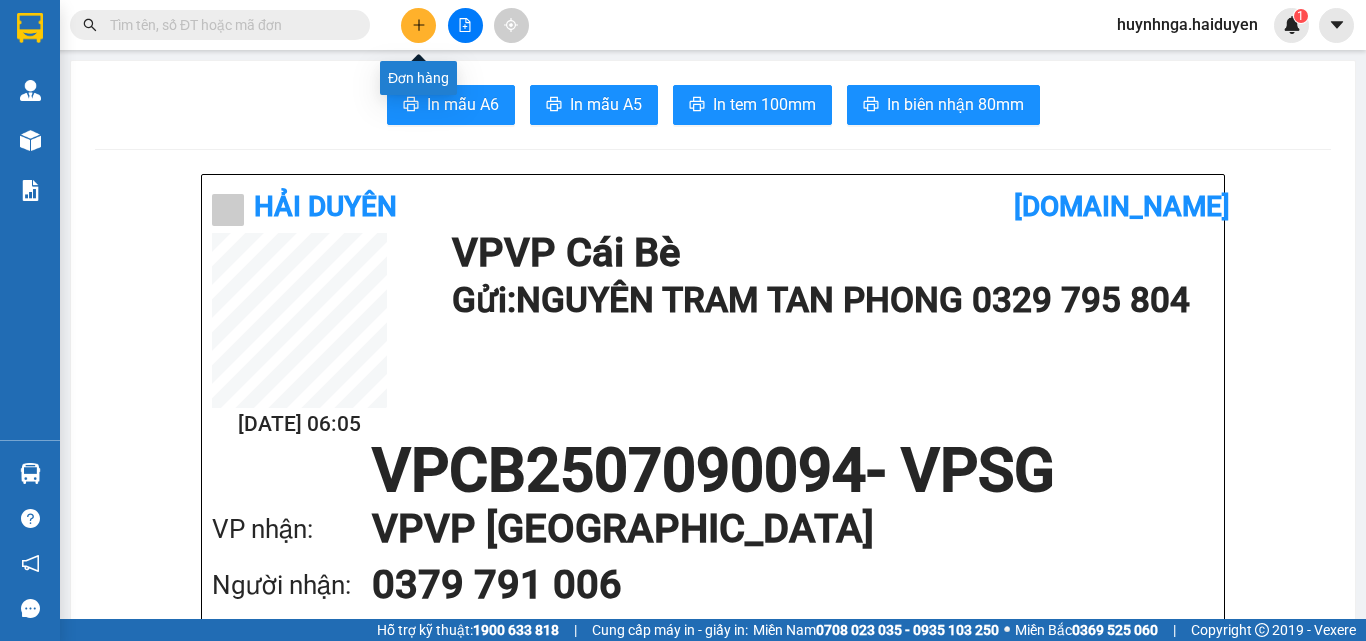 click at bounding box center (418, 25) 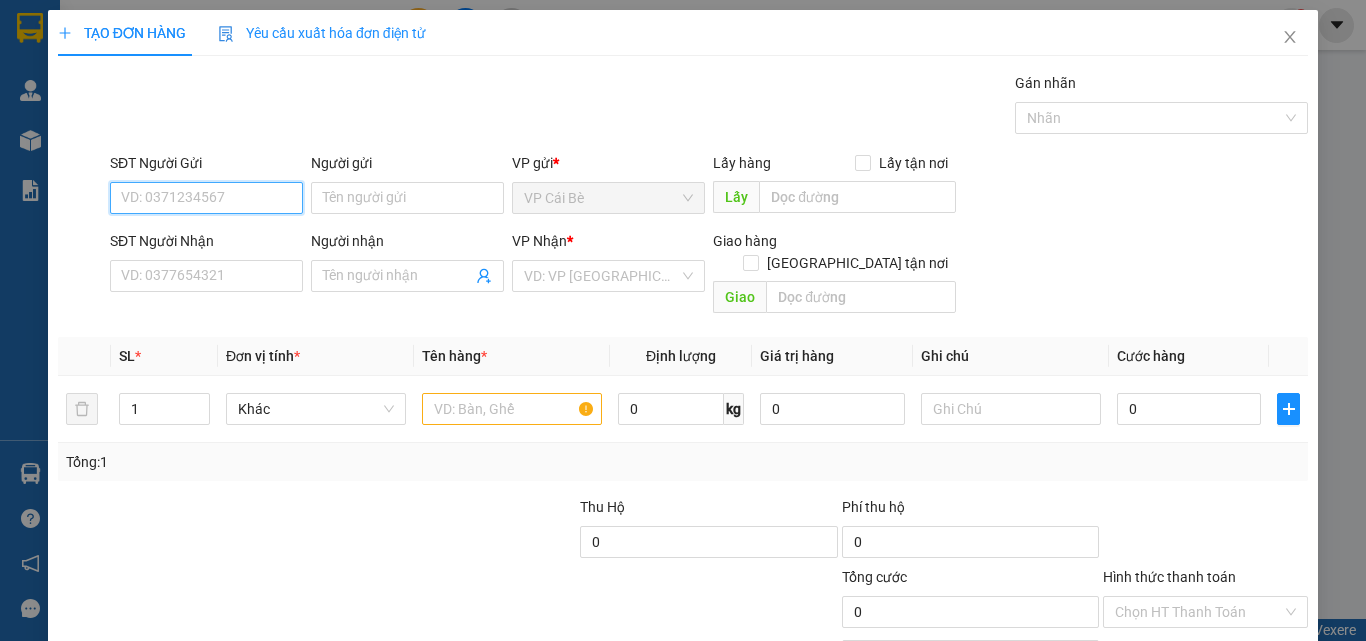 click on "SĐT Người Gửi" at bounding box center [206, 198] 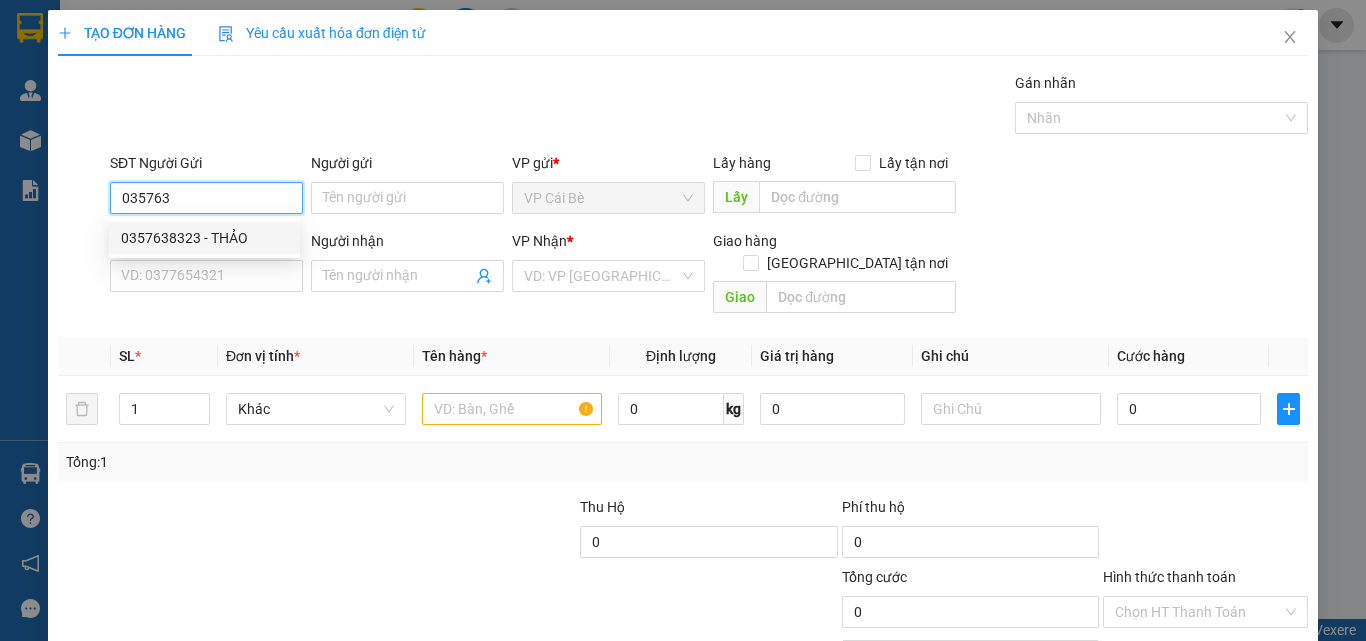 click on "0357638323 - THẢO" at bounding box center [204, 238] 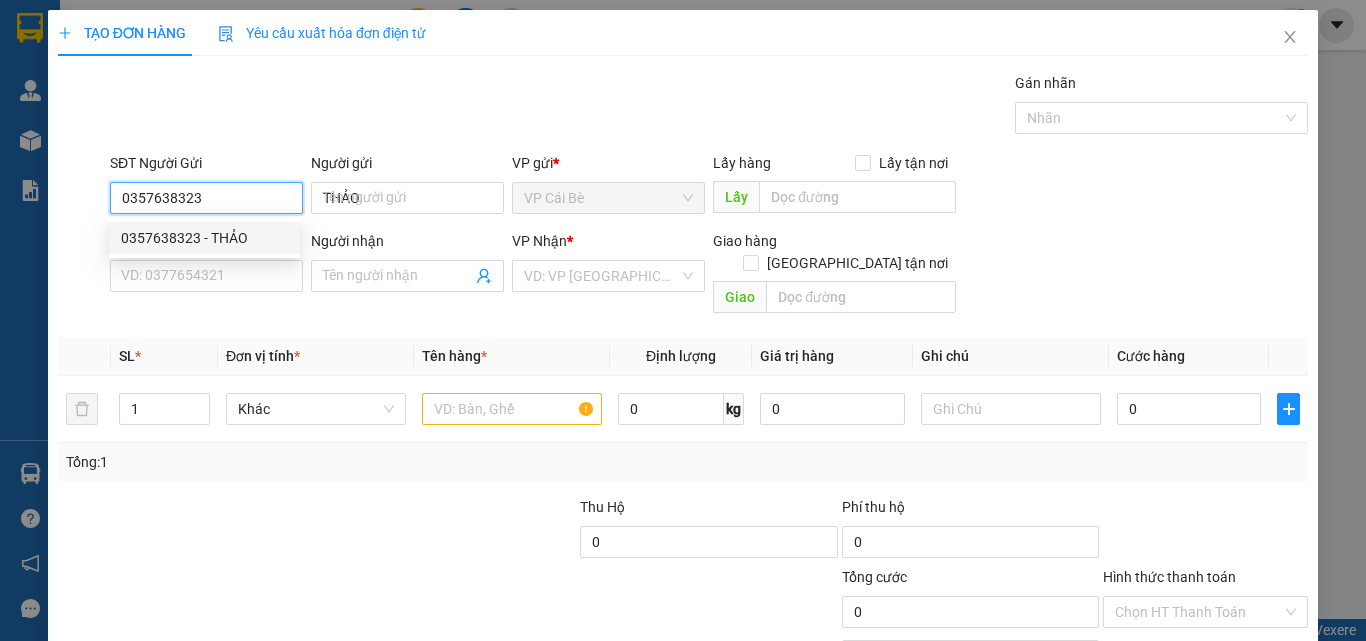type on "0764870547" 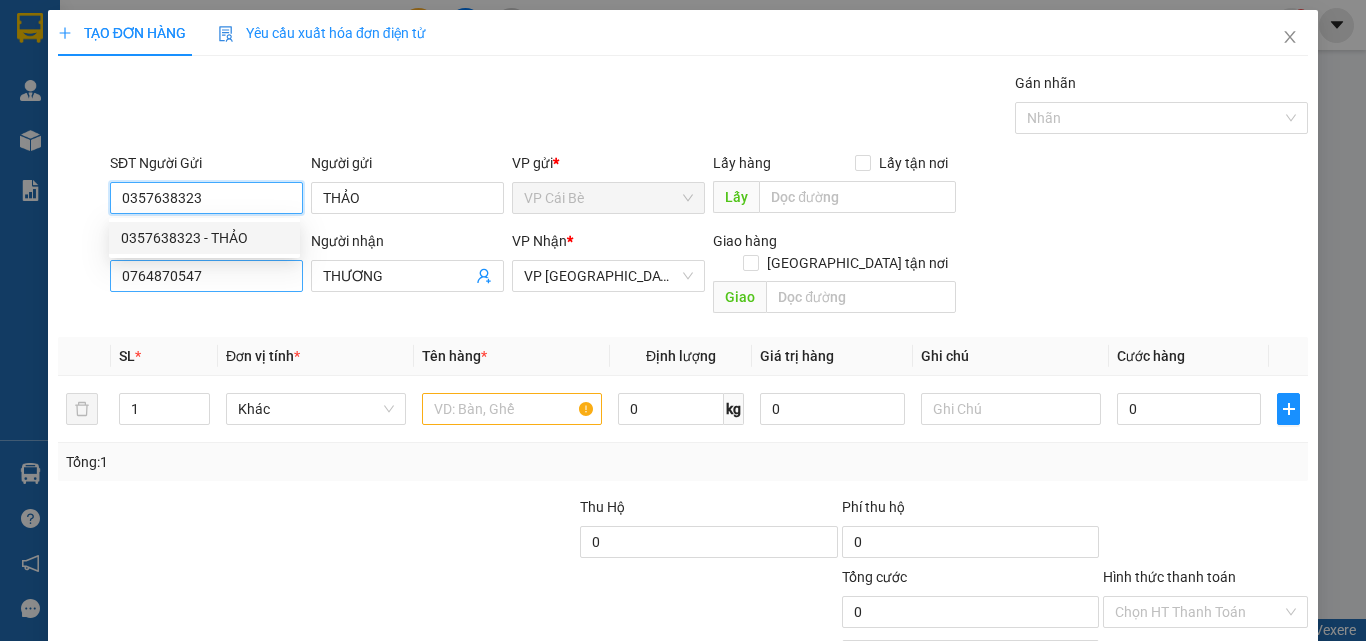type on "50.000" 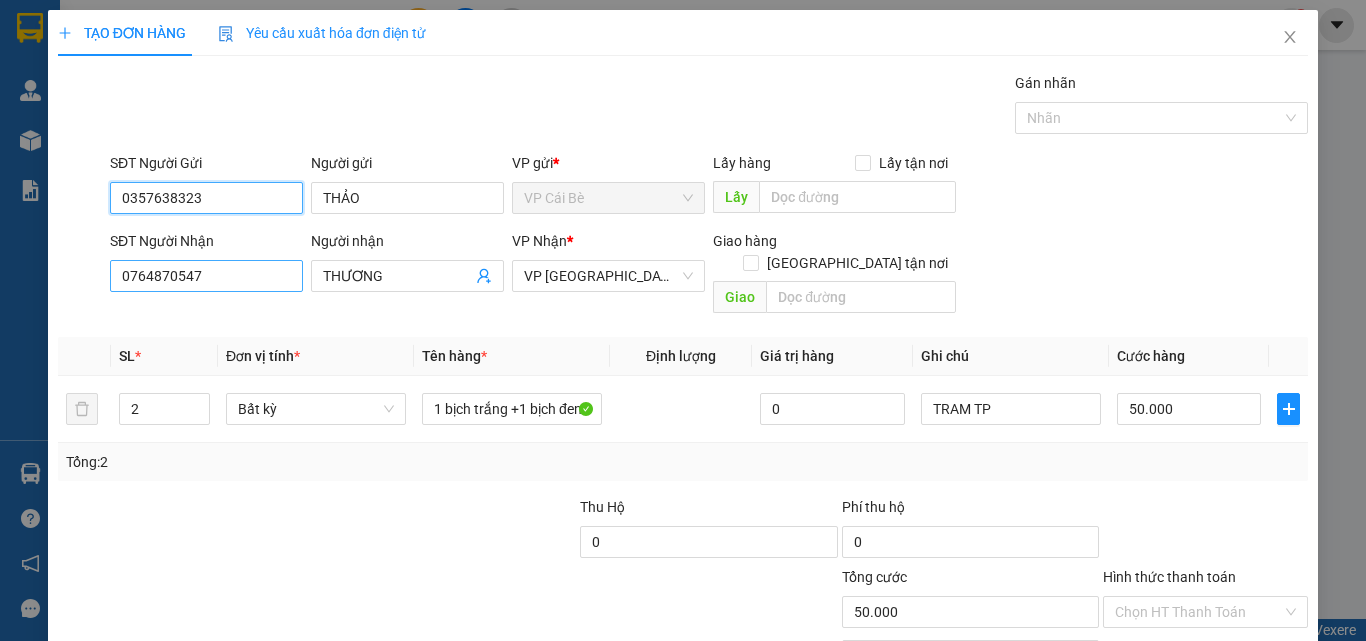 type on "0357638323" 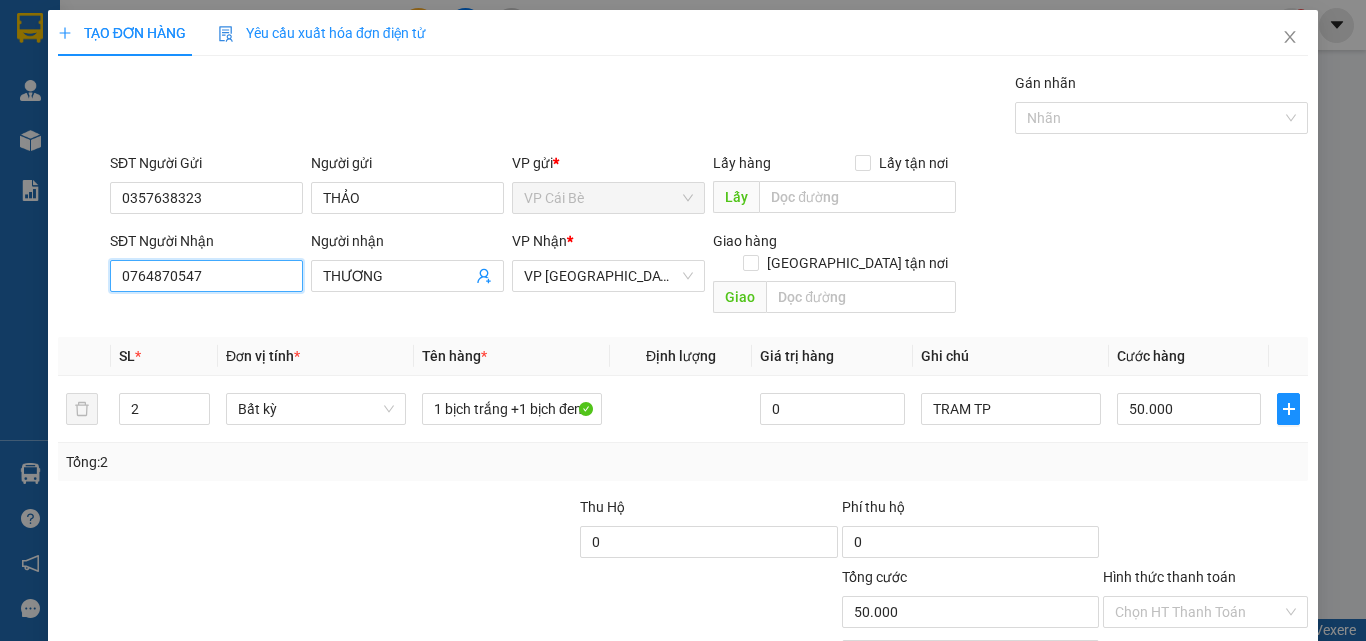 click on "0764870547" at bounding box center (206, 276) 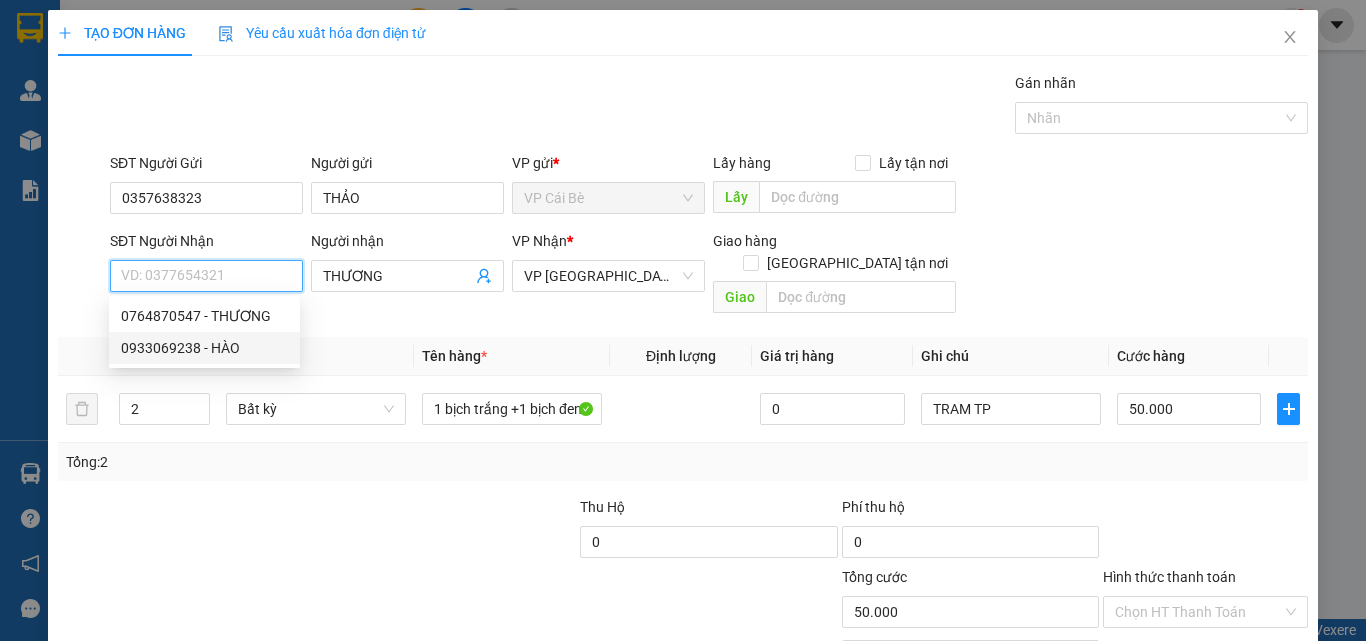 click on "0933069238 - HÀO" at bounding box center [204, 348] 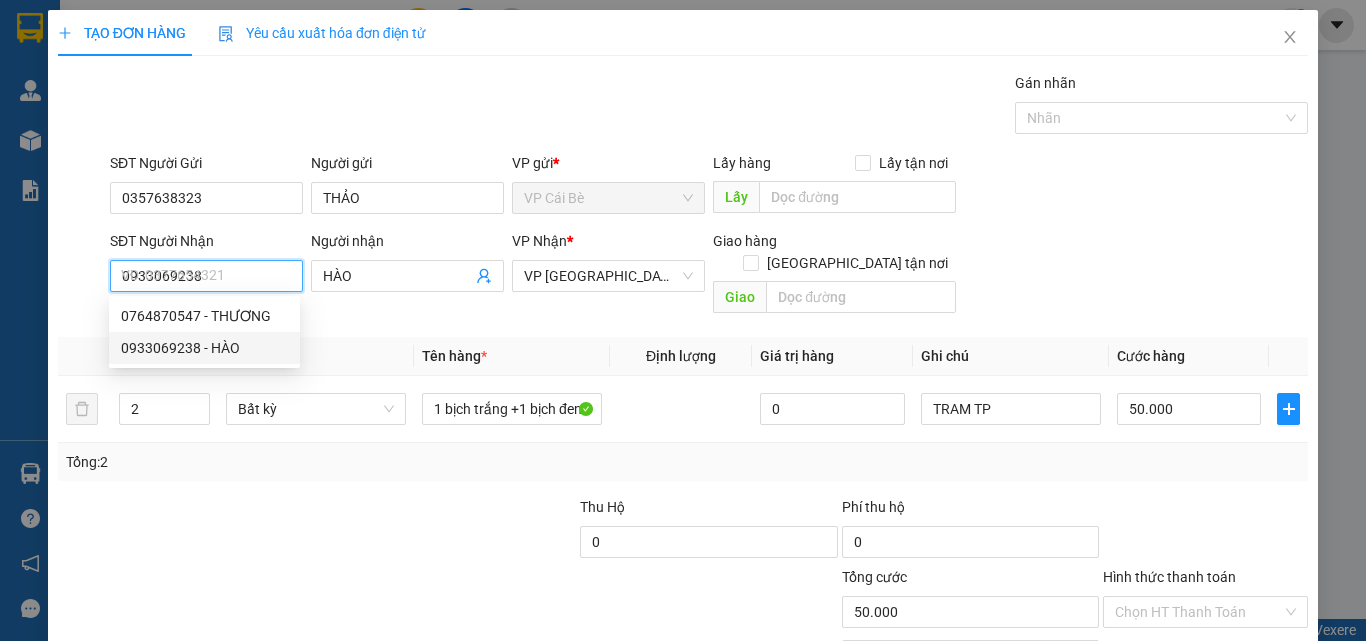 type on "40.000" 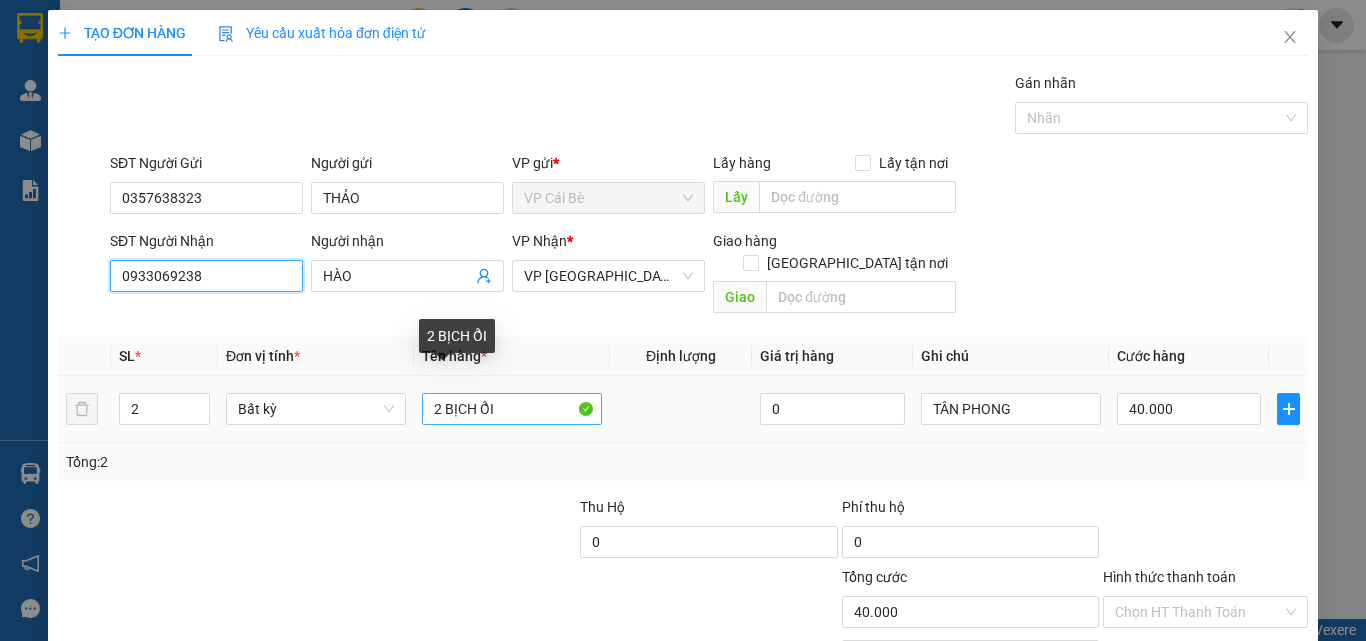 type on "0933069238" 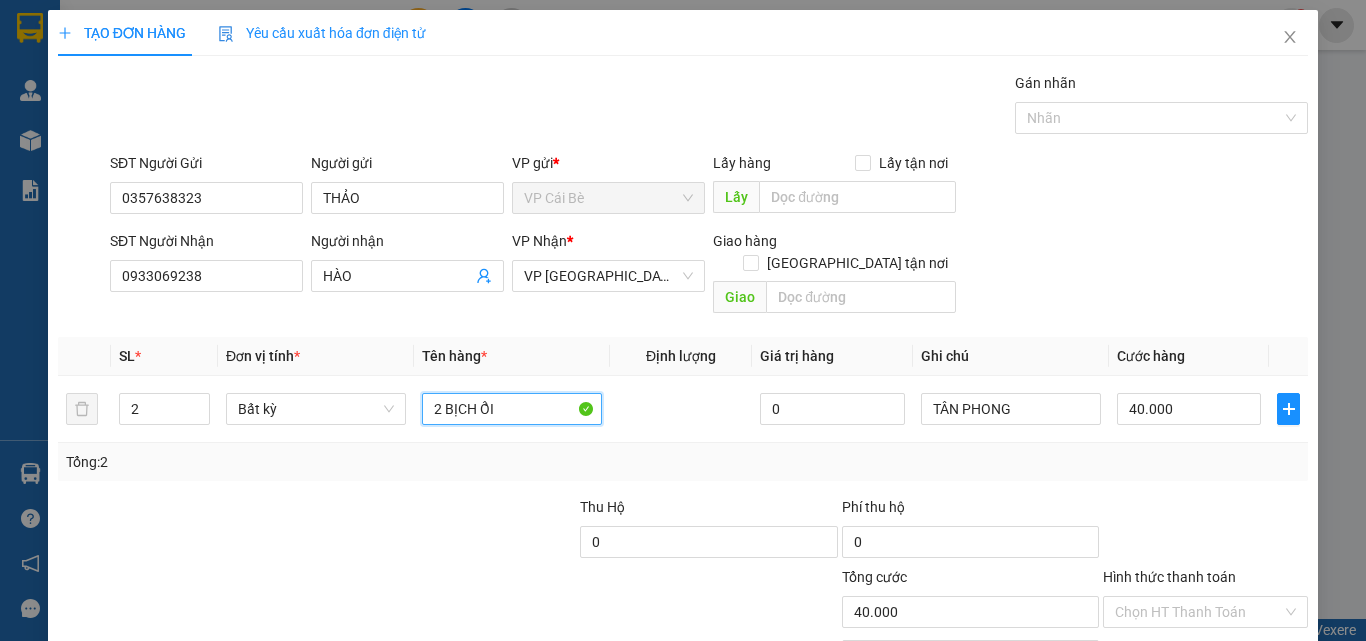 drag, startPoint x: 508, startPoint y: 391, endPoint x: 279, endPoint y: 435, distance: 233.18877 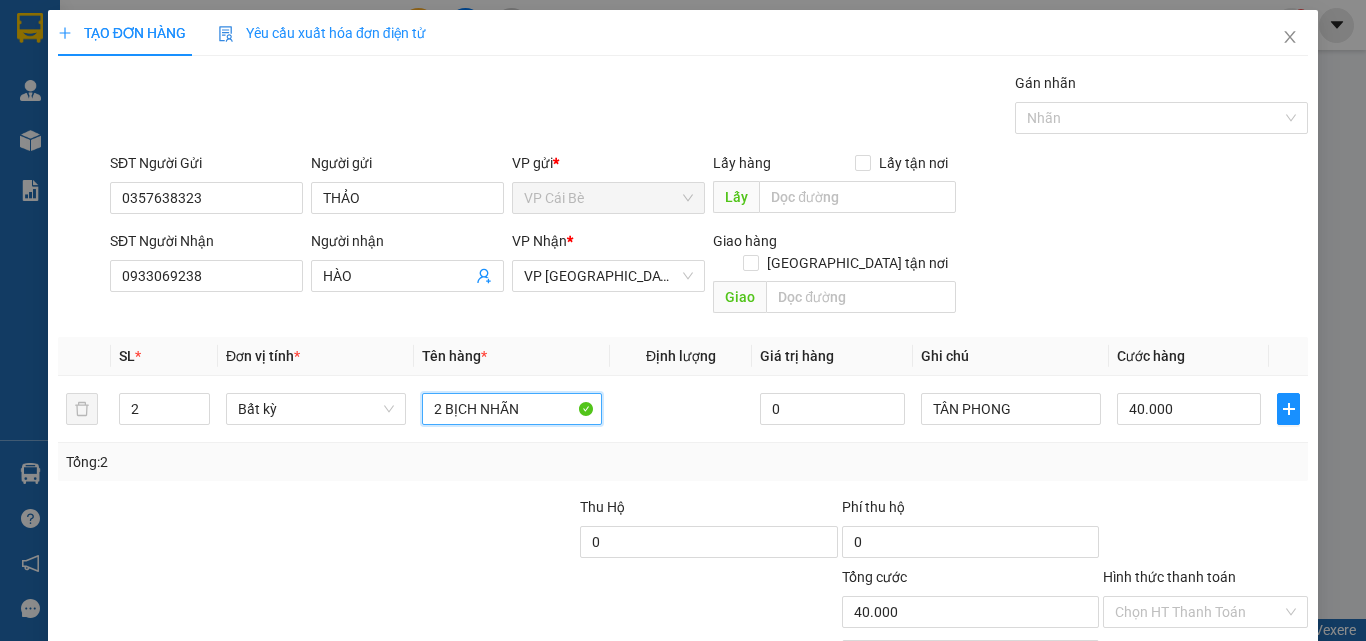 scroll, scrollTop: 99, scrollLeft: 0, axis: vertical 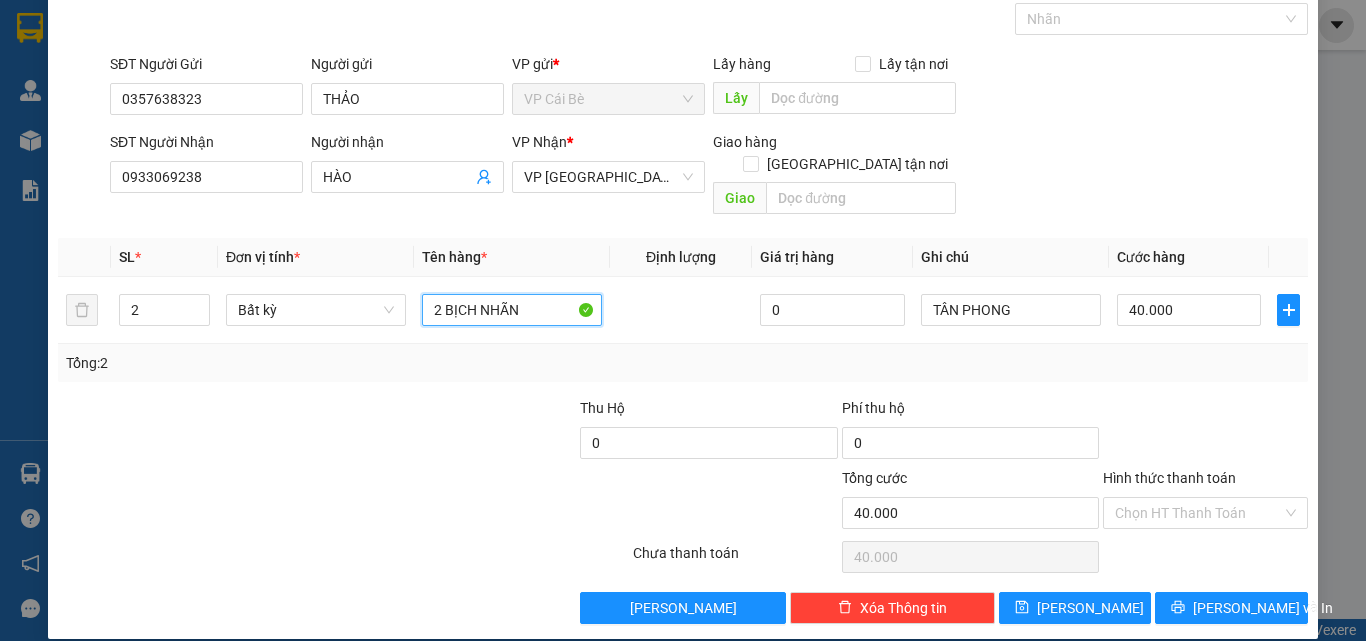 type on "2 BỊCH NHÃN" 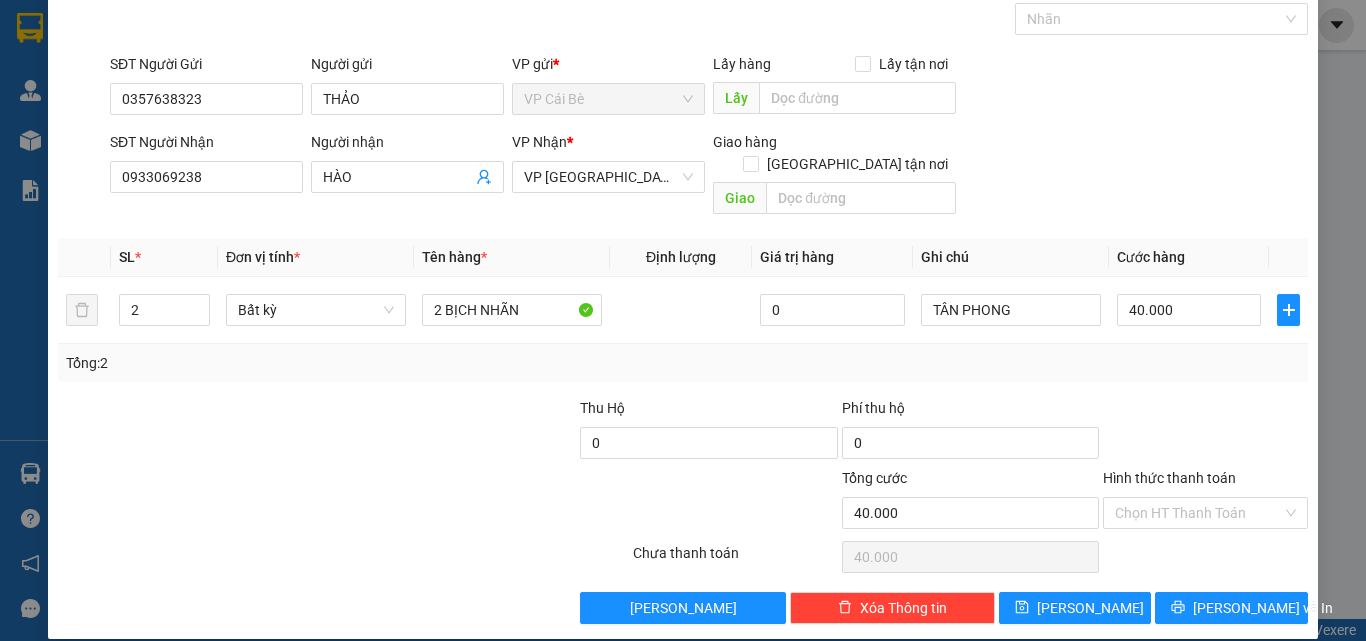 click on "Tổng:  2" at bounding box center [683, 363] 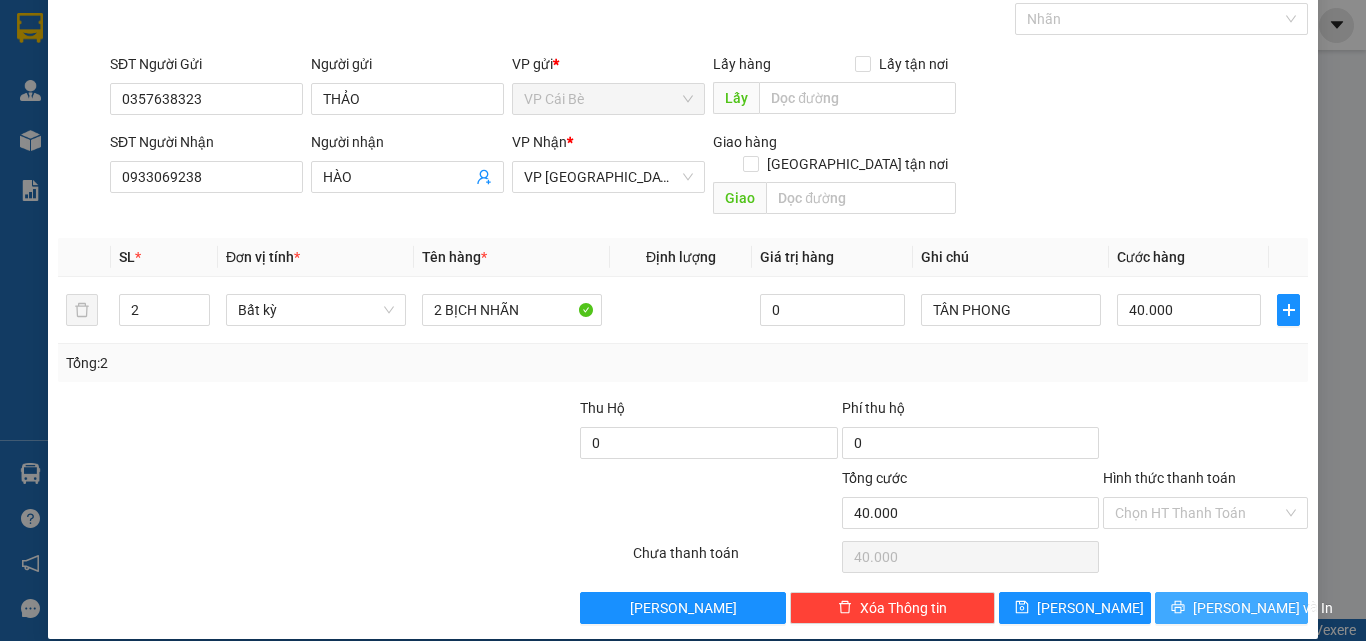 click on "[PERSON_NAME] và In" at bounding box center [1231, 608] 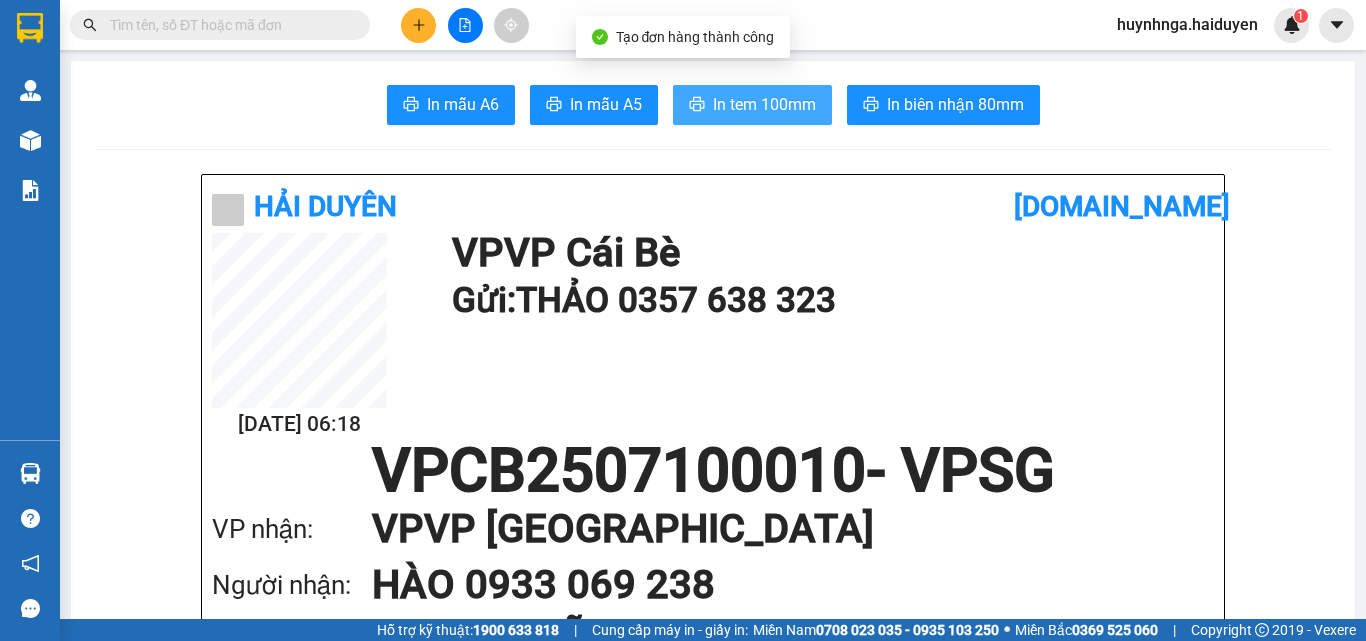 click on "In tem 100mm" at bounding box center [752, 105] 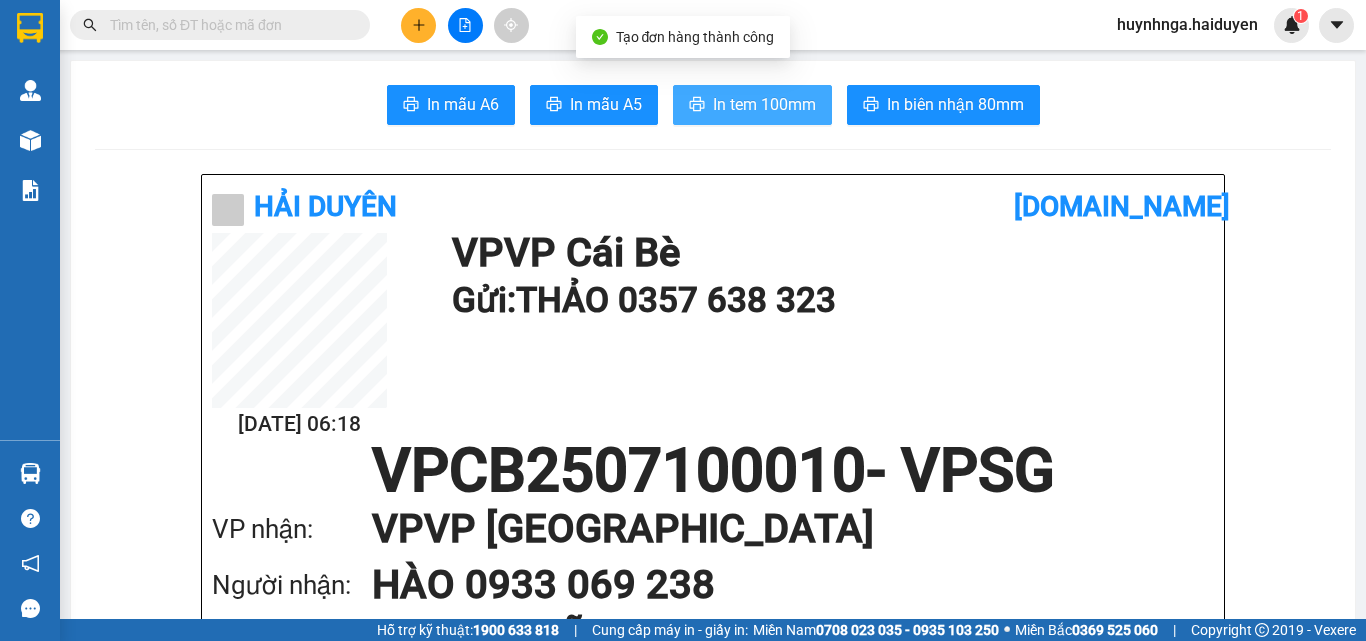 scroll, scrollTop: 0, scrollLeft: 0, axis: both 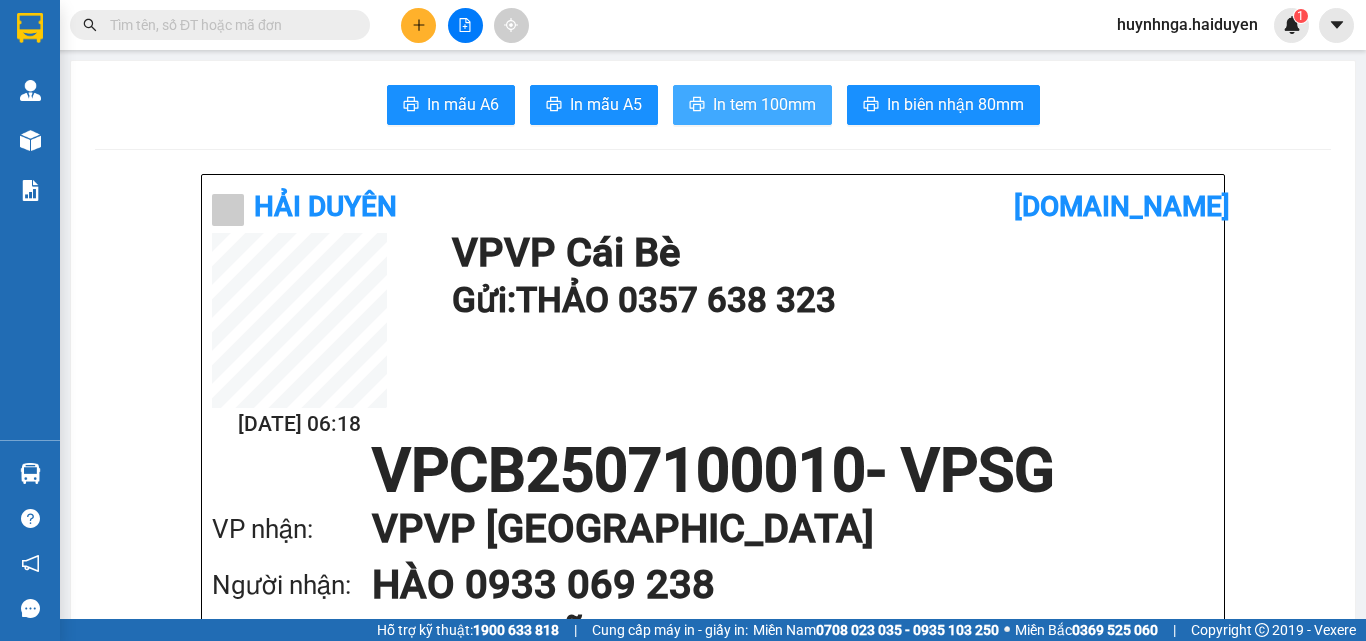 click on "In tem 100mm" at bounding box center [764, 104] 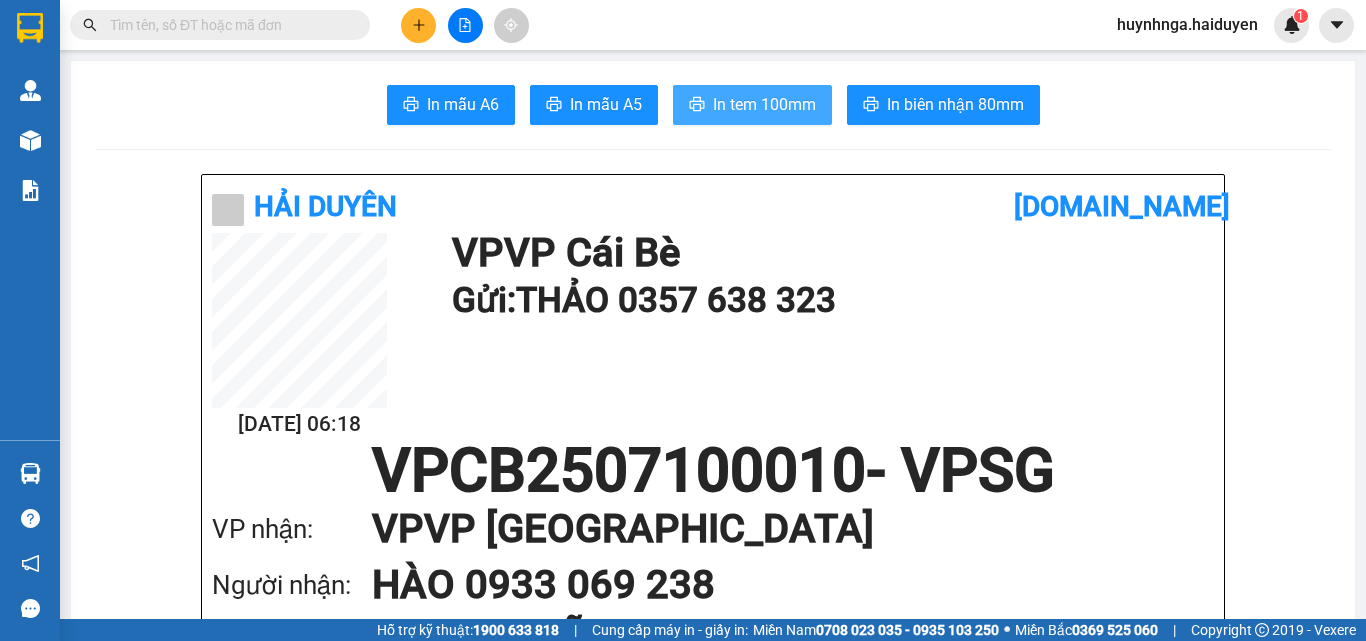 scroll, scrollTop: 0, scrollLeft: 0, axis: both 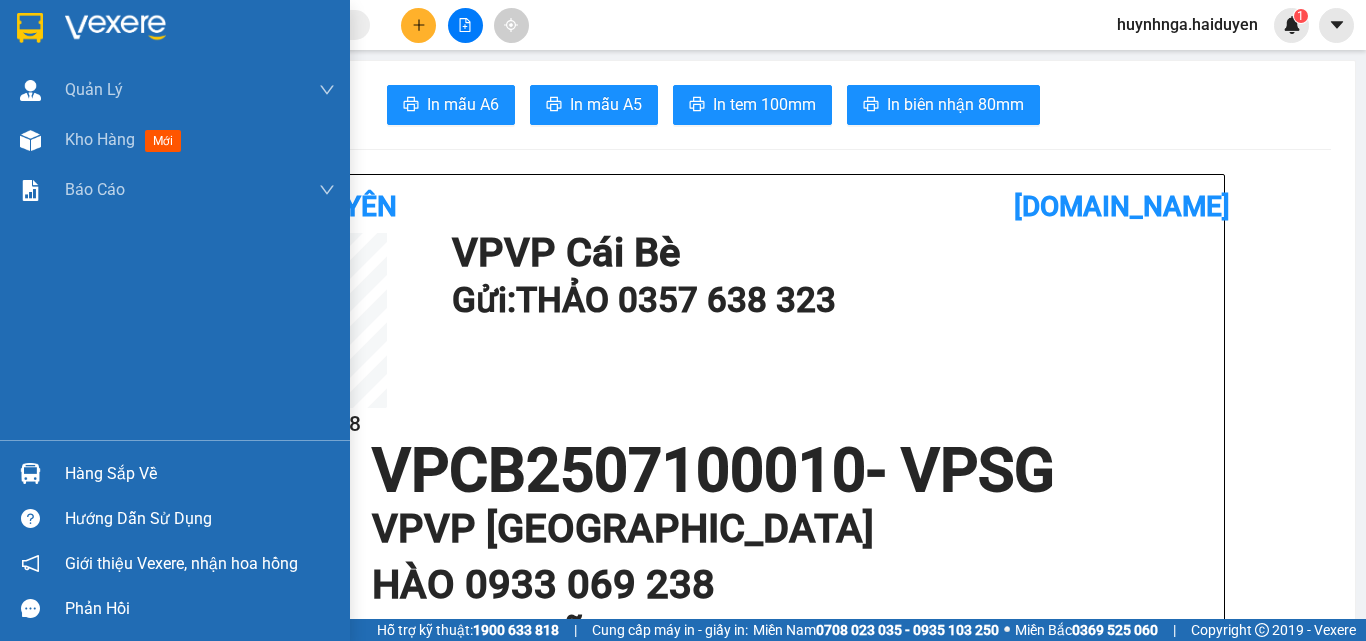 click on "Quản Lý Quản lý thu hộ     Kho hàng mới     Báo cáo Báo cáo dòng tiền (nhân viên)" at bounding box center [175, 252] 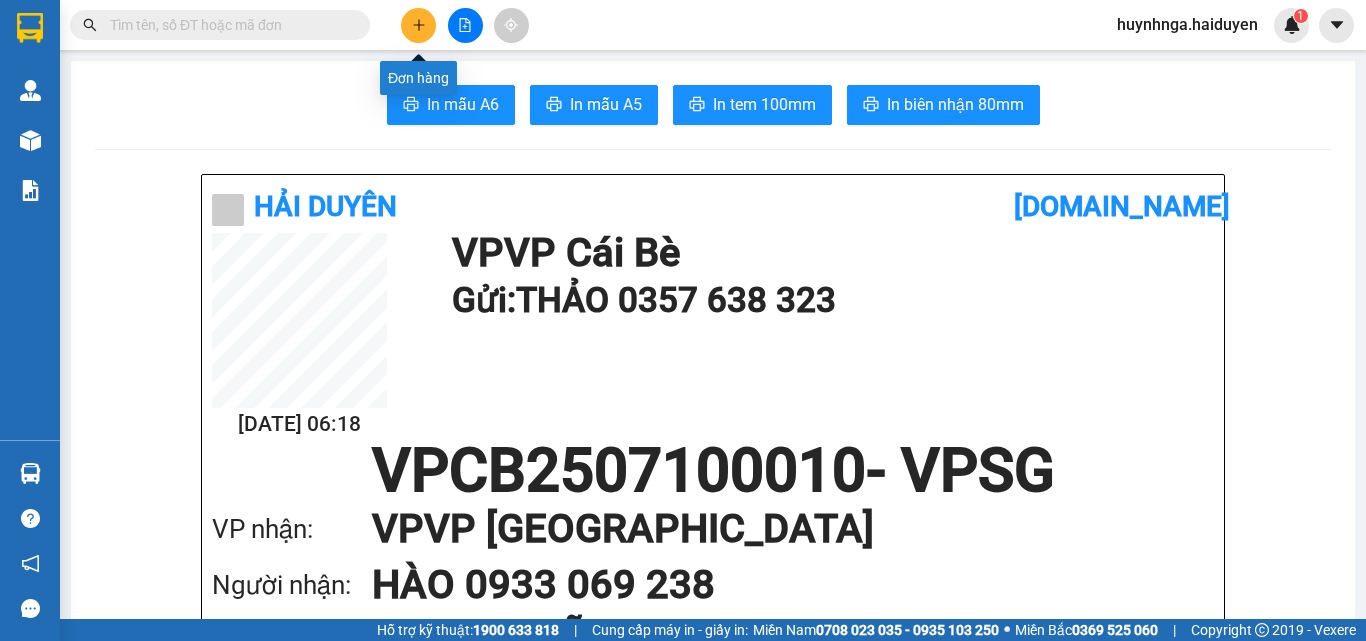 click 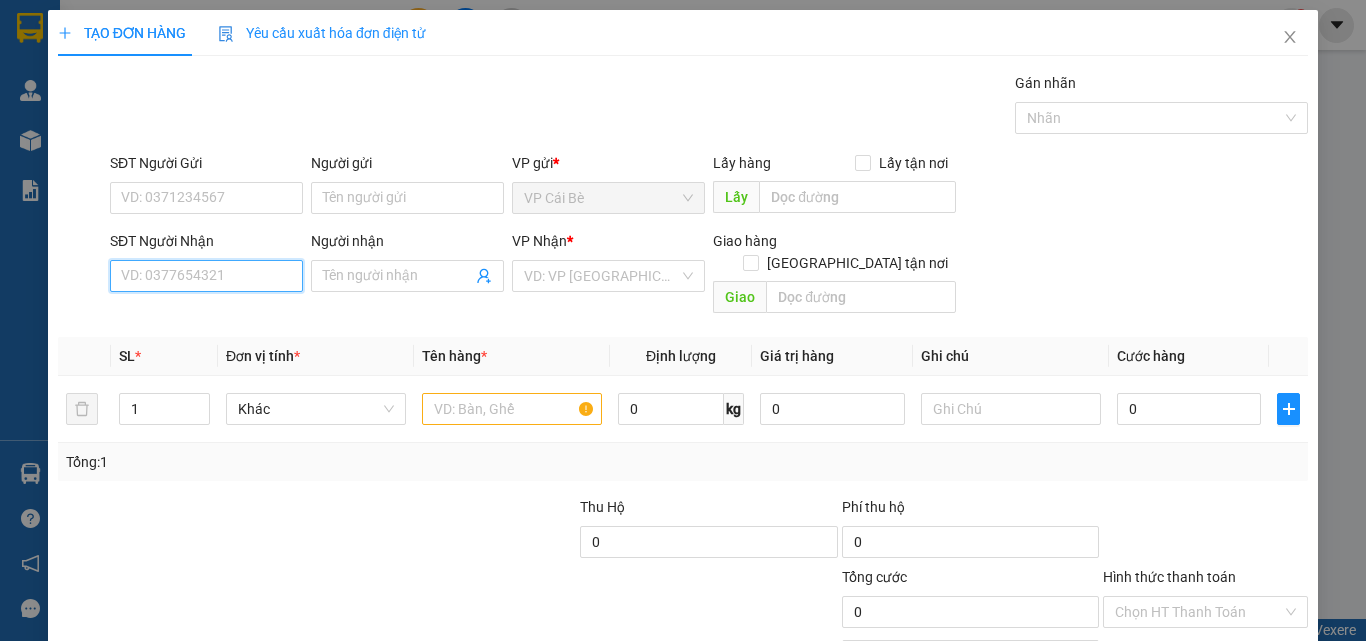 click on "SĐT Người Nhận" at bounding box center [206, 276] 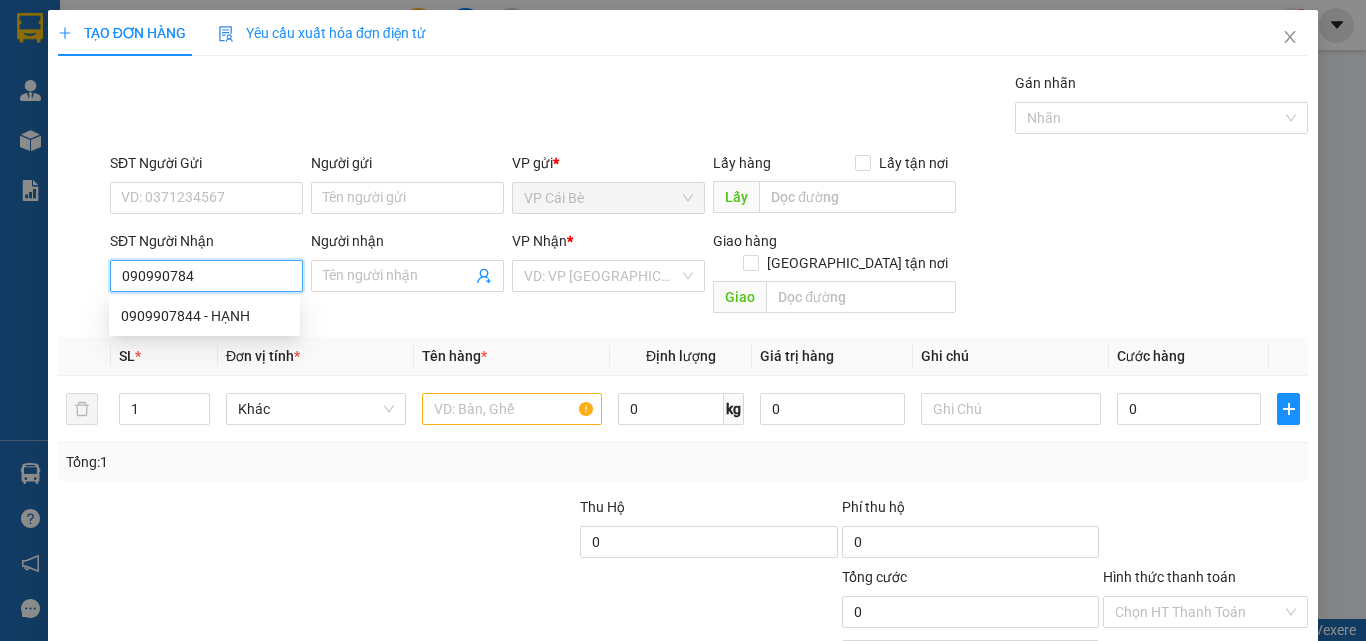 type on "0909907844" 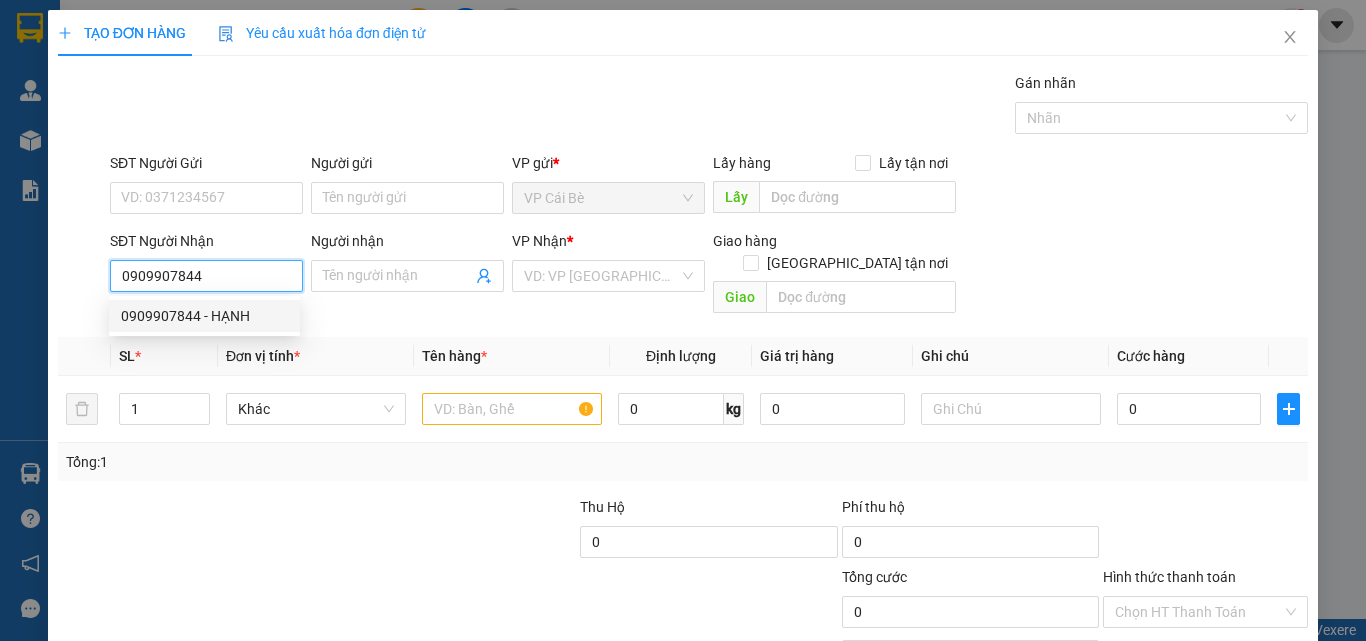 click on "0909907844 - HẠNH" at bounding box center (204, 316) 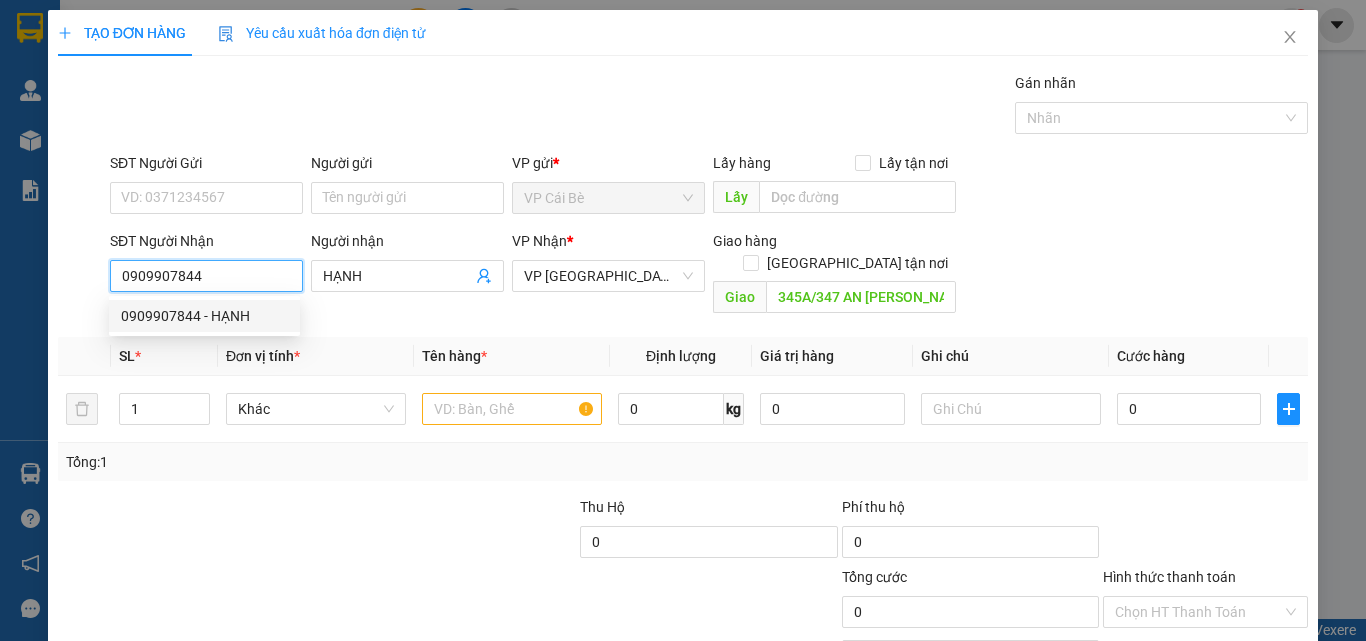 type on "20.000" 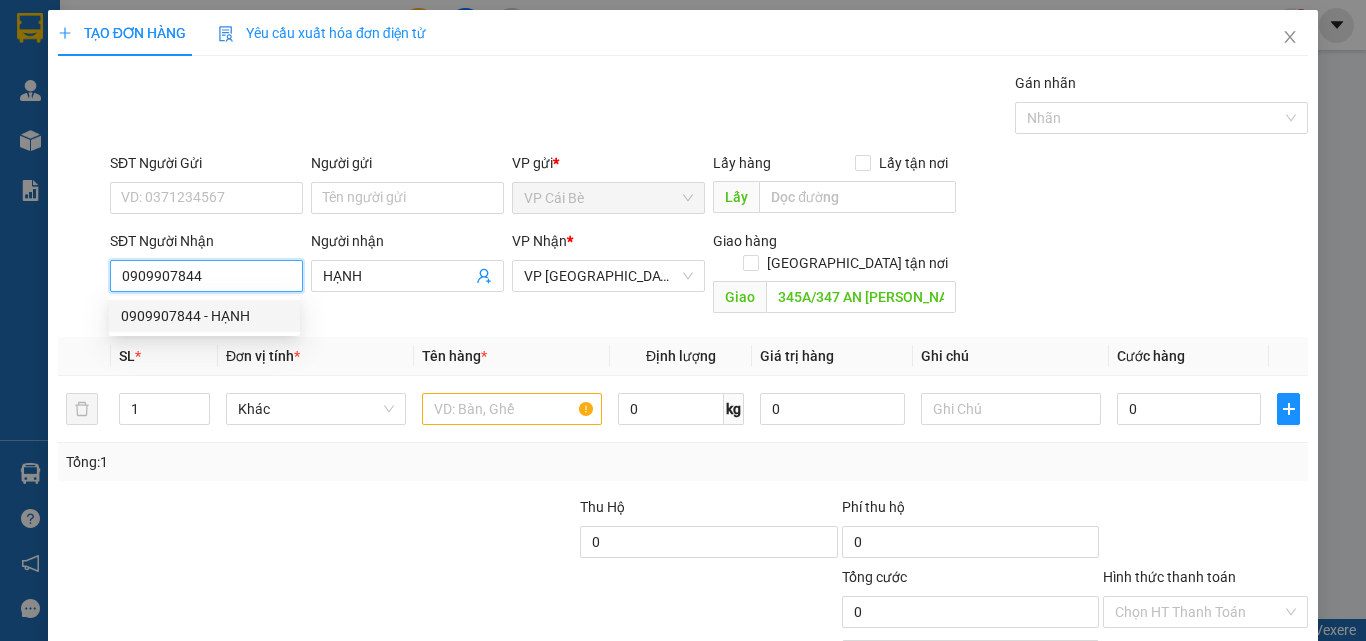 type on "20.000" 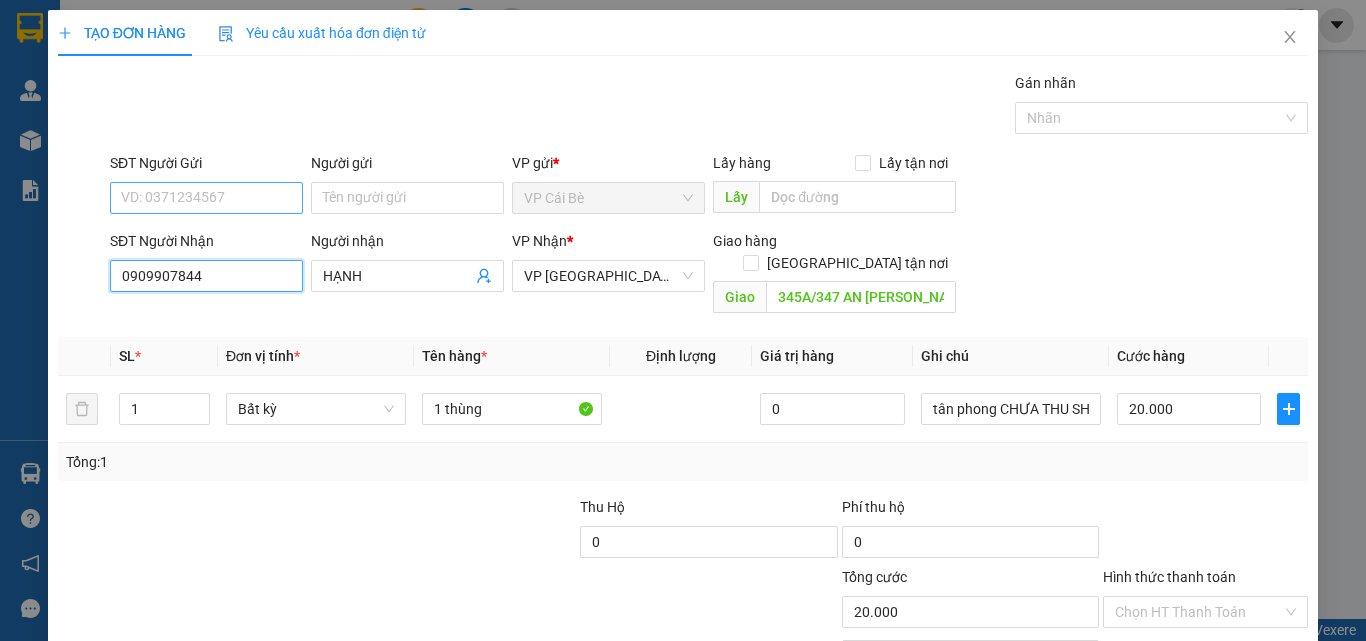 type on "0909907844" 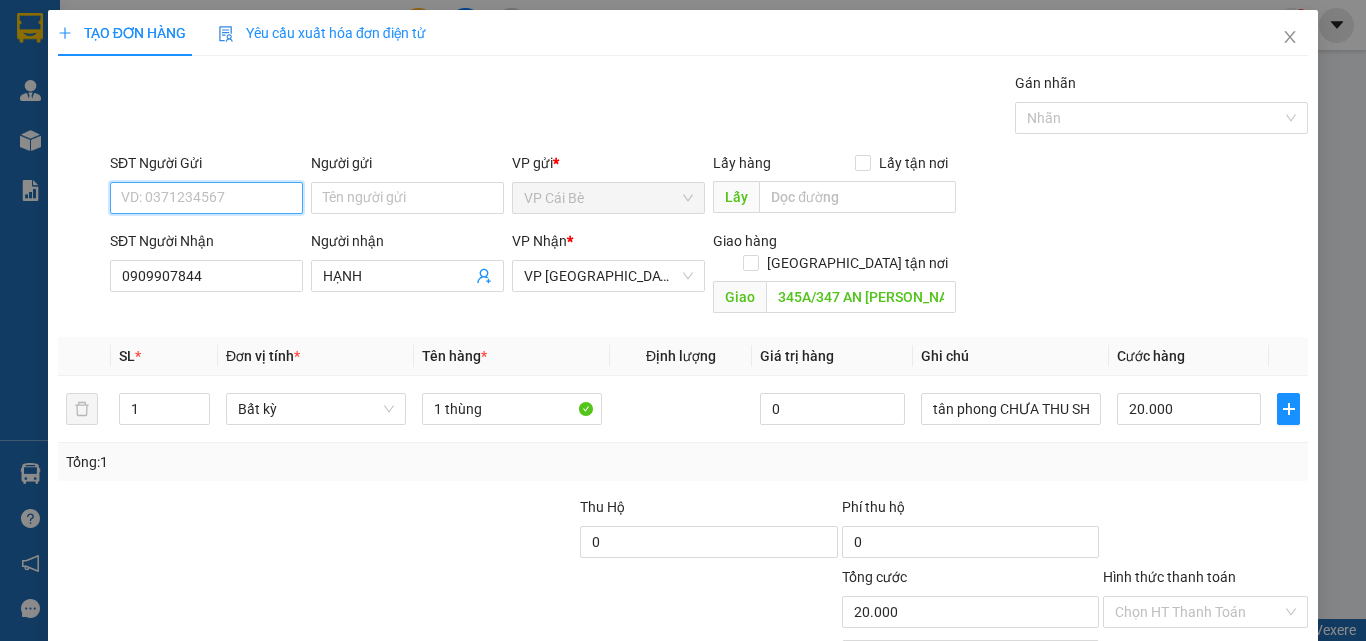 click on "SĐT Người Gửi" at bounding box center [206, 198] 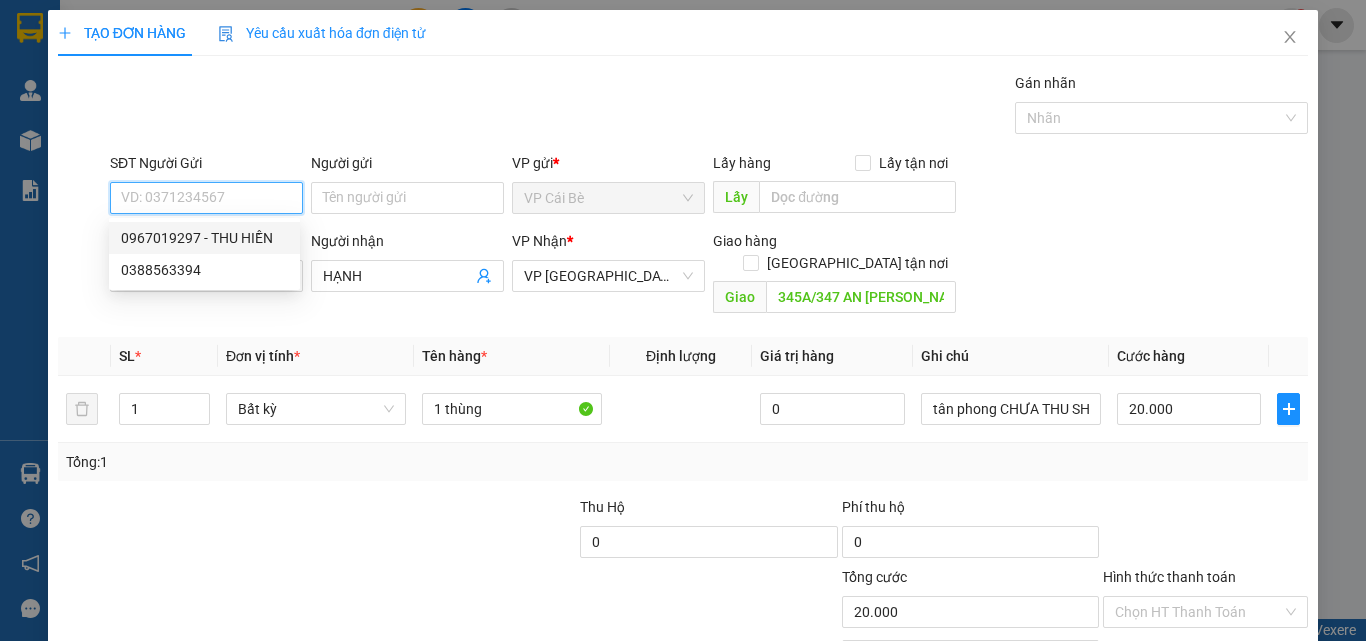click on "0967019297 - THU HIỀN" at bounding box center [204, 238] 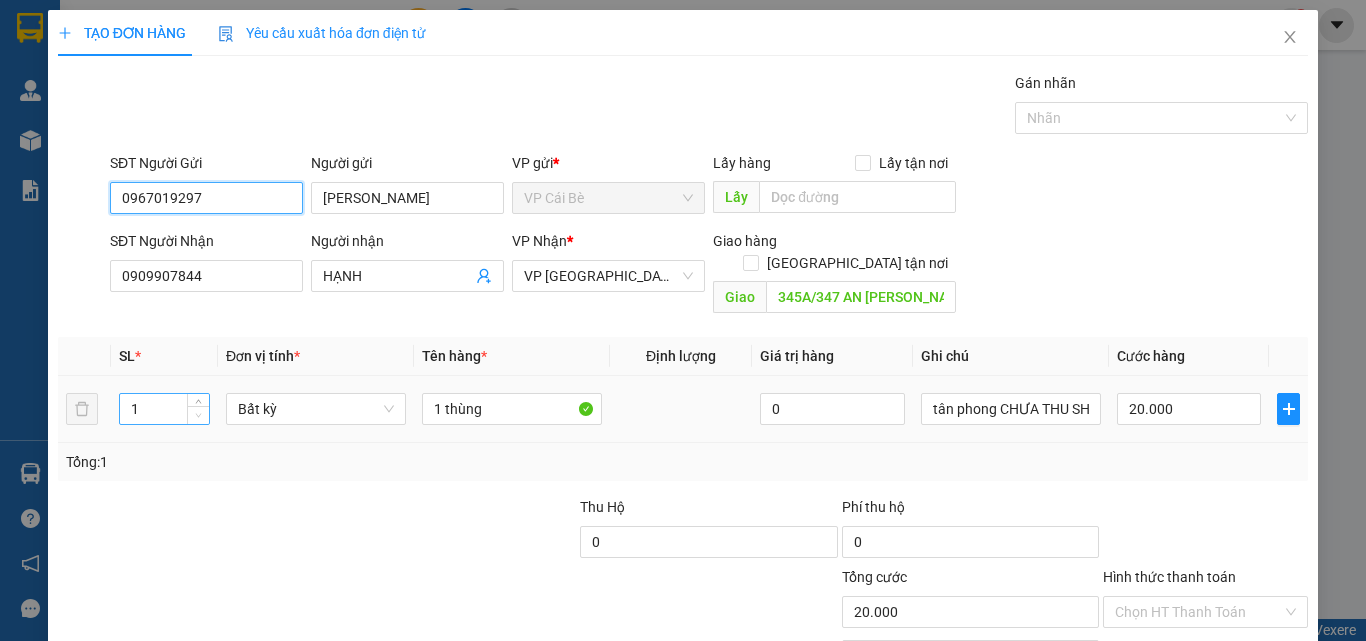 click at bounding box center (199, 416) 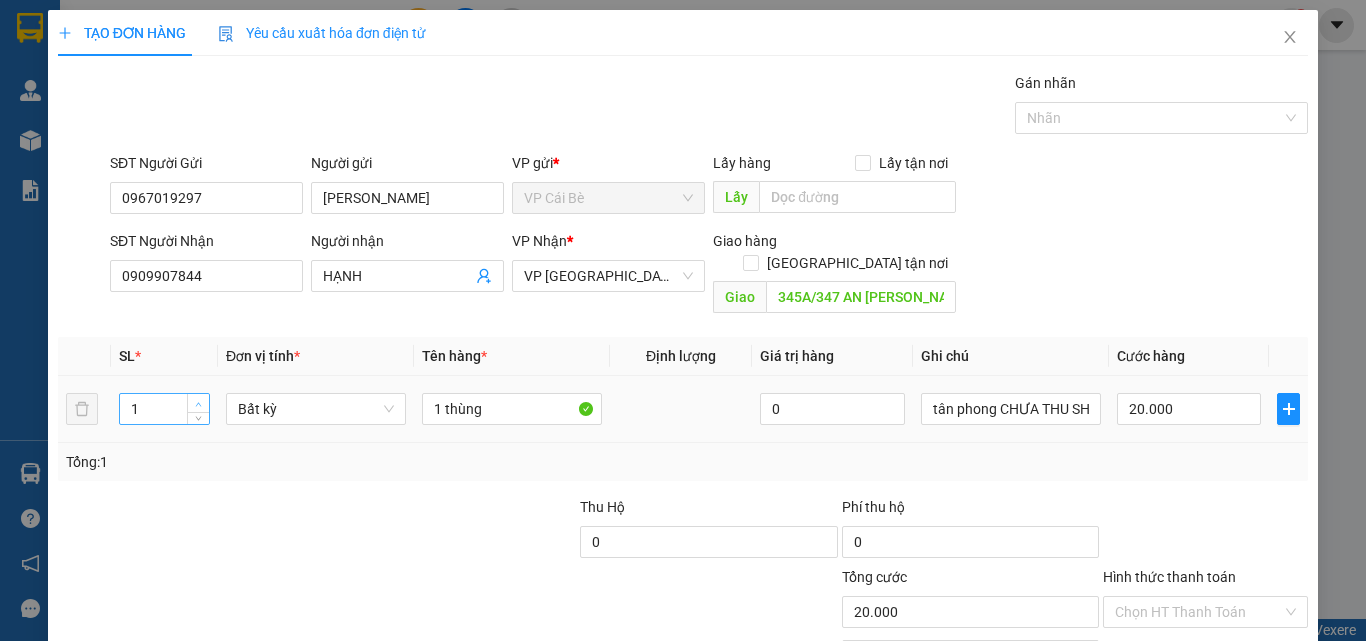 type on "2" 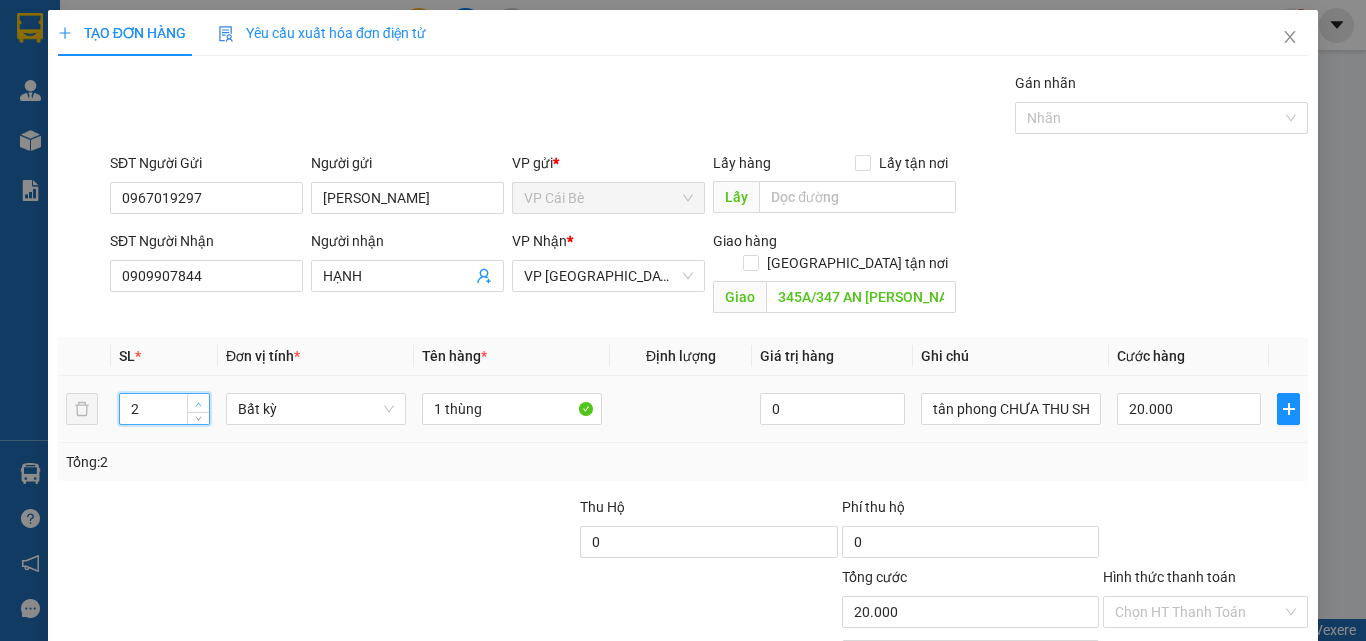 click 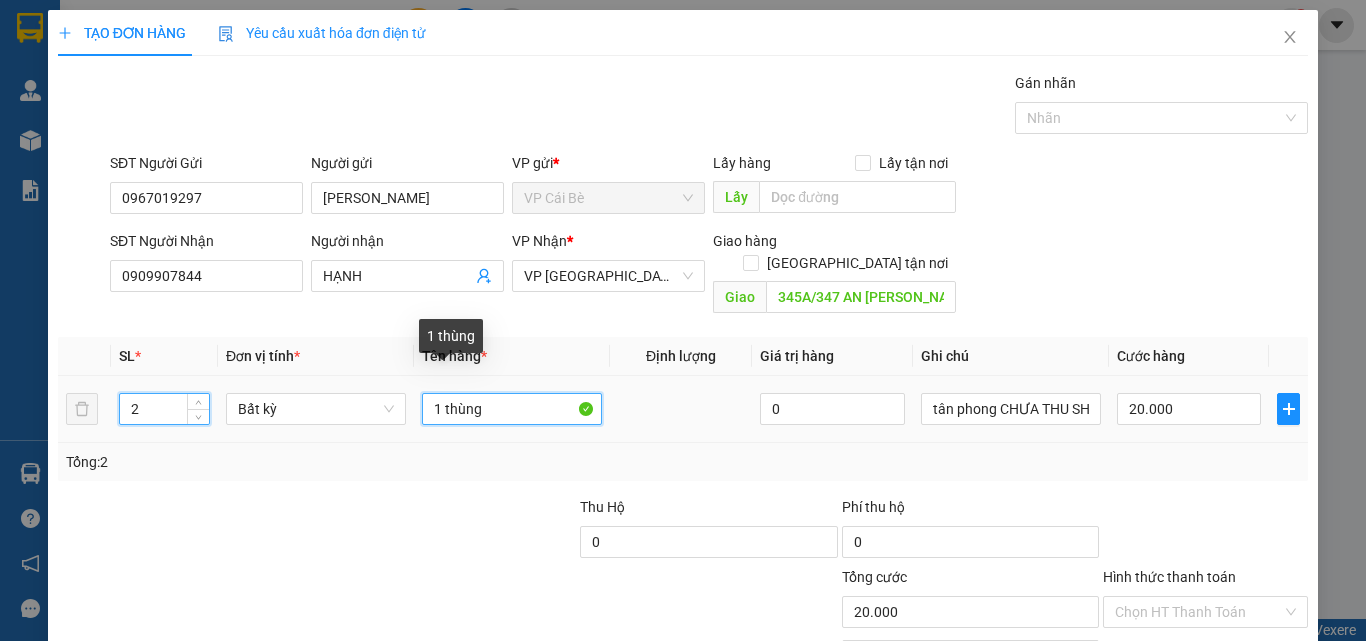 click on "1 thùng" at bounding box center (512, 409) 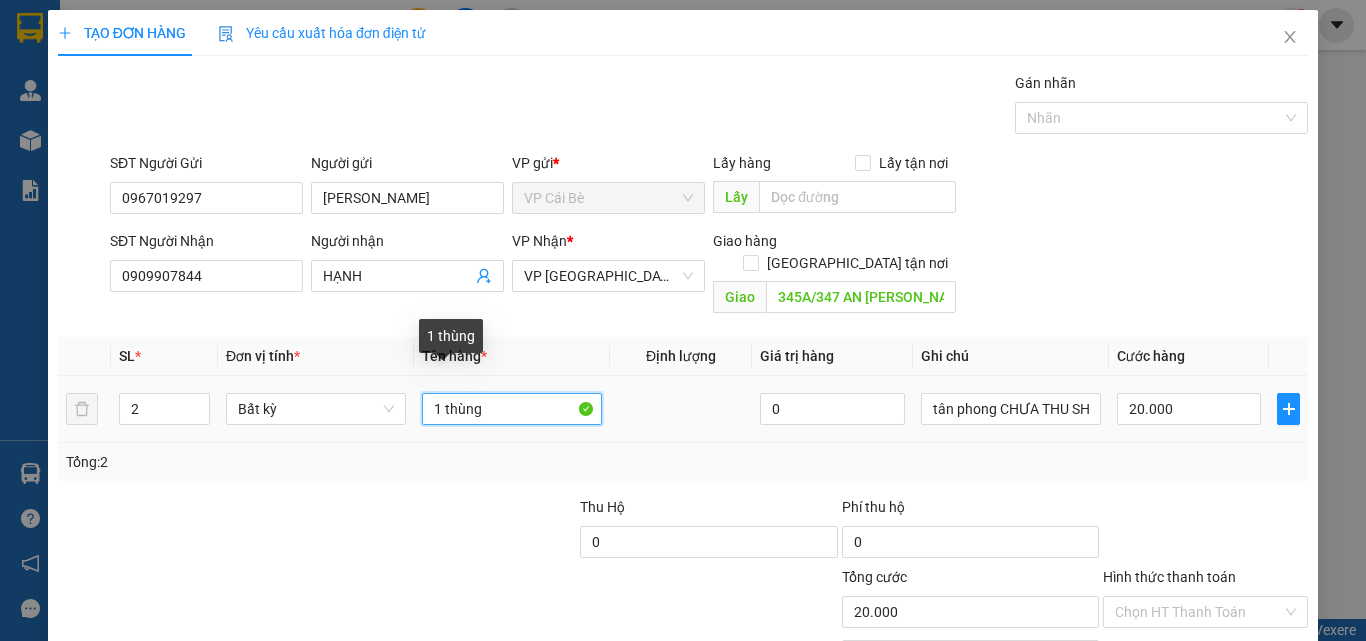 click on "1 thùng" at bounding box center [512, 409] 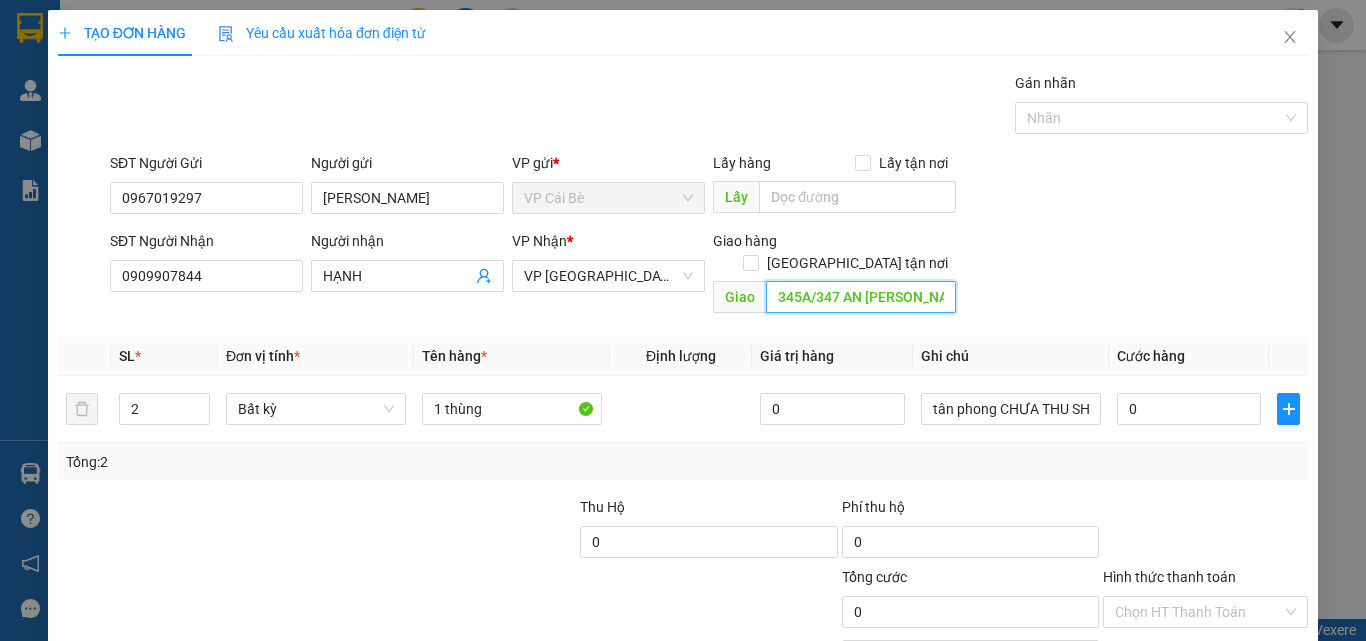click on "345A/347 AN DƯƠNG VƯƠNG P3 Q5" at bounding box center (861, 297) 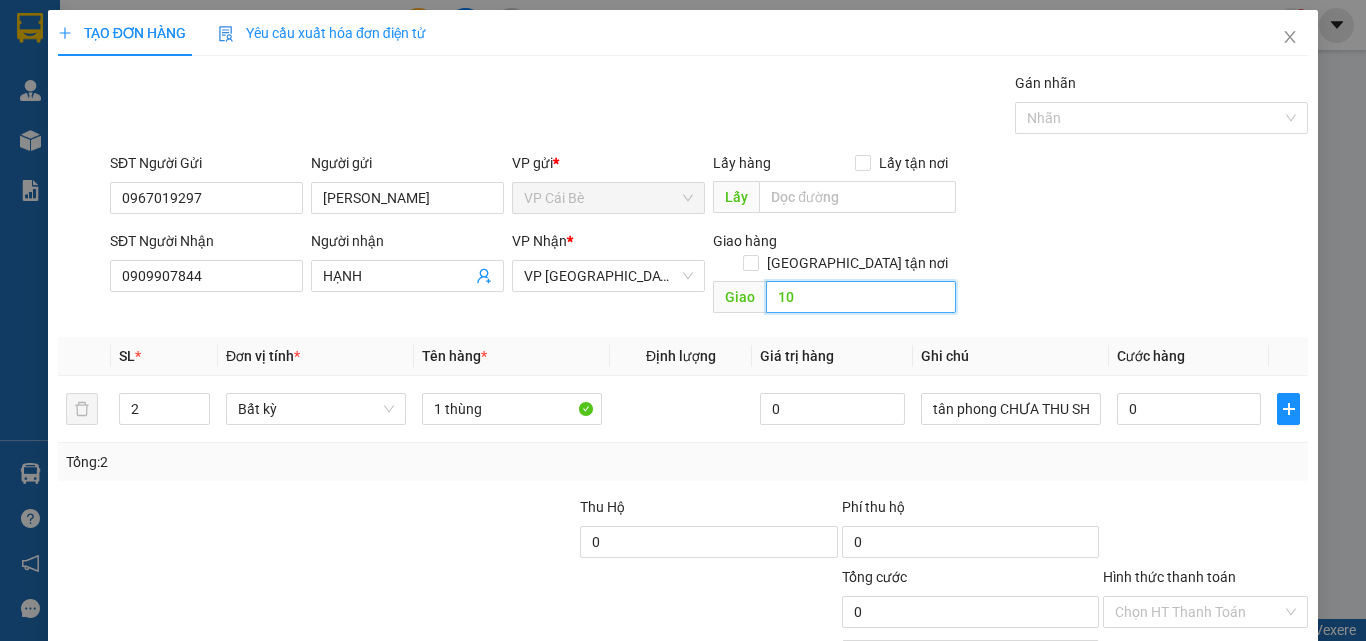 type on "1" 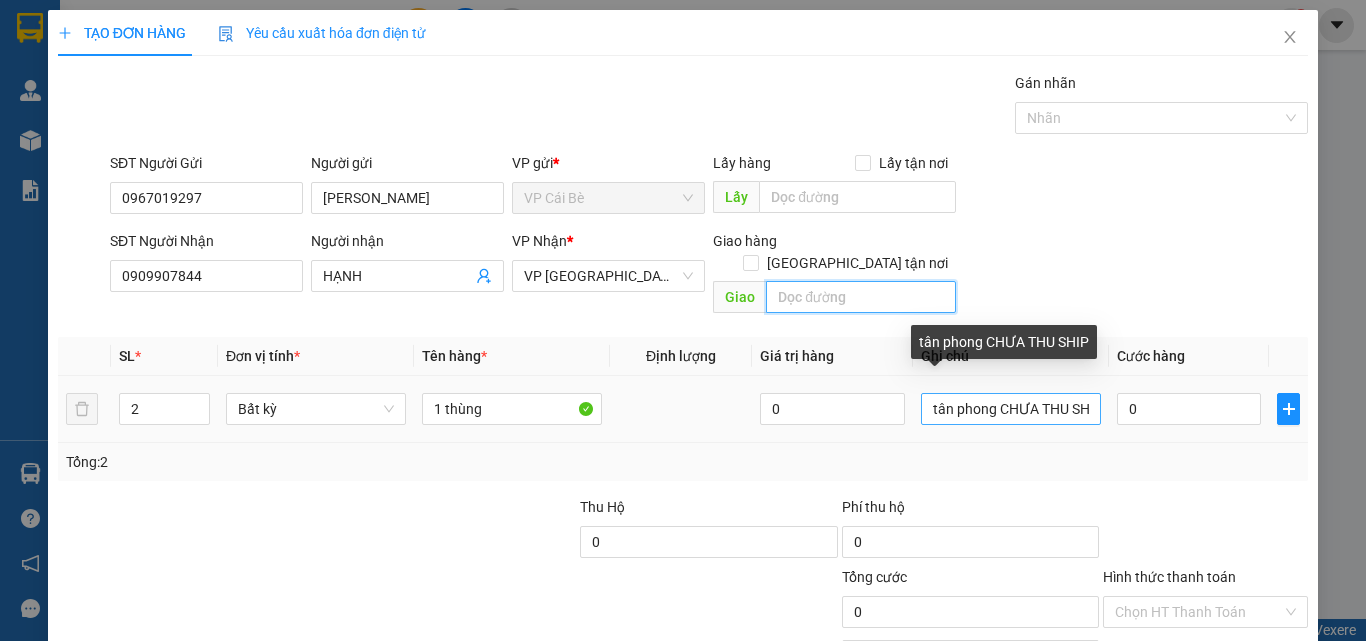 type 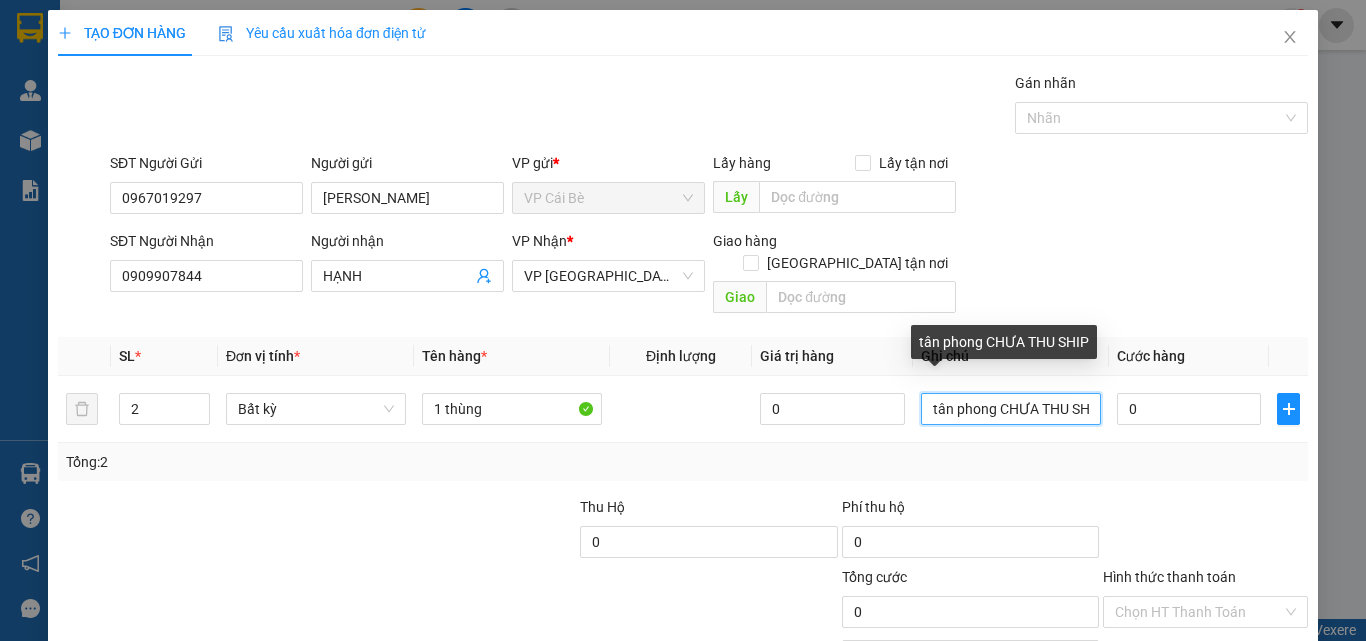 scroll, scrollTop: 0, scrollLeft: 19, axis: horizontal 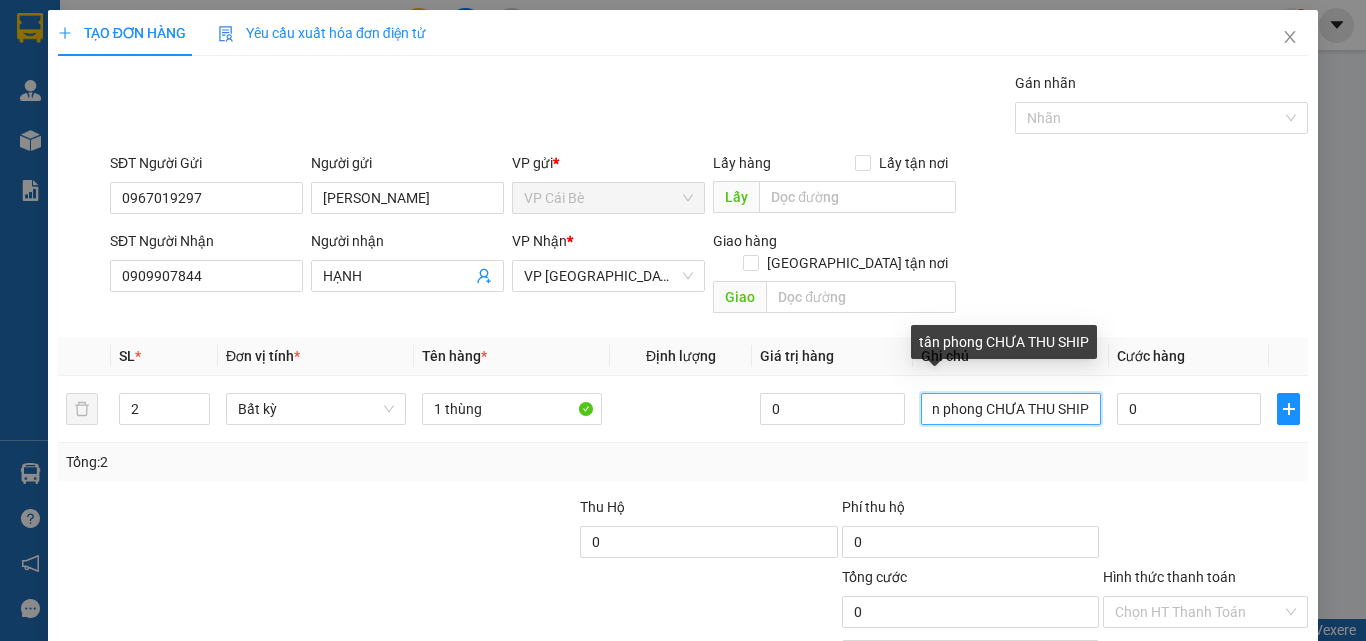 drag, startPoint x: 992, startPoint y: 392, endPoint x: 1365, endPoint y: 192, distance: 423.23633 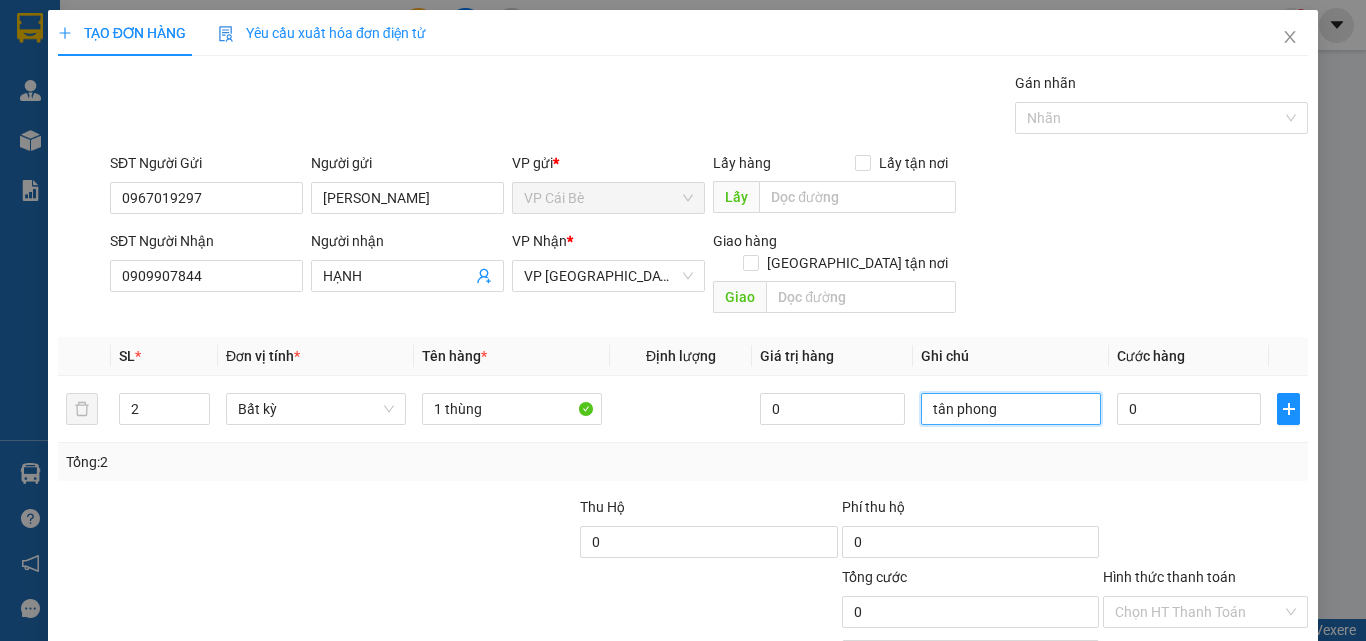 scroll, scrollTop: 0, scrollLeft: 0, axis: both 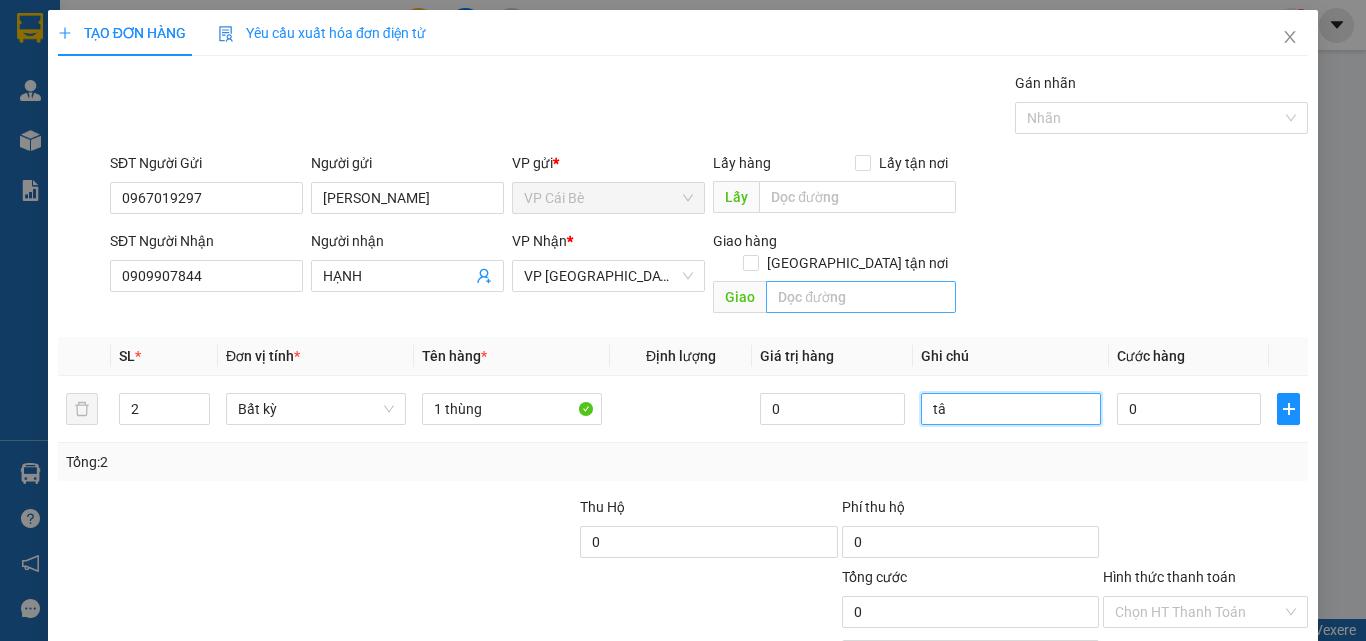 type on "t" 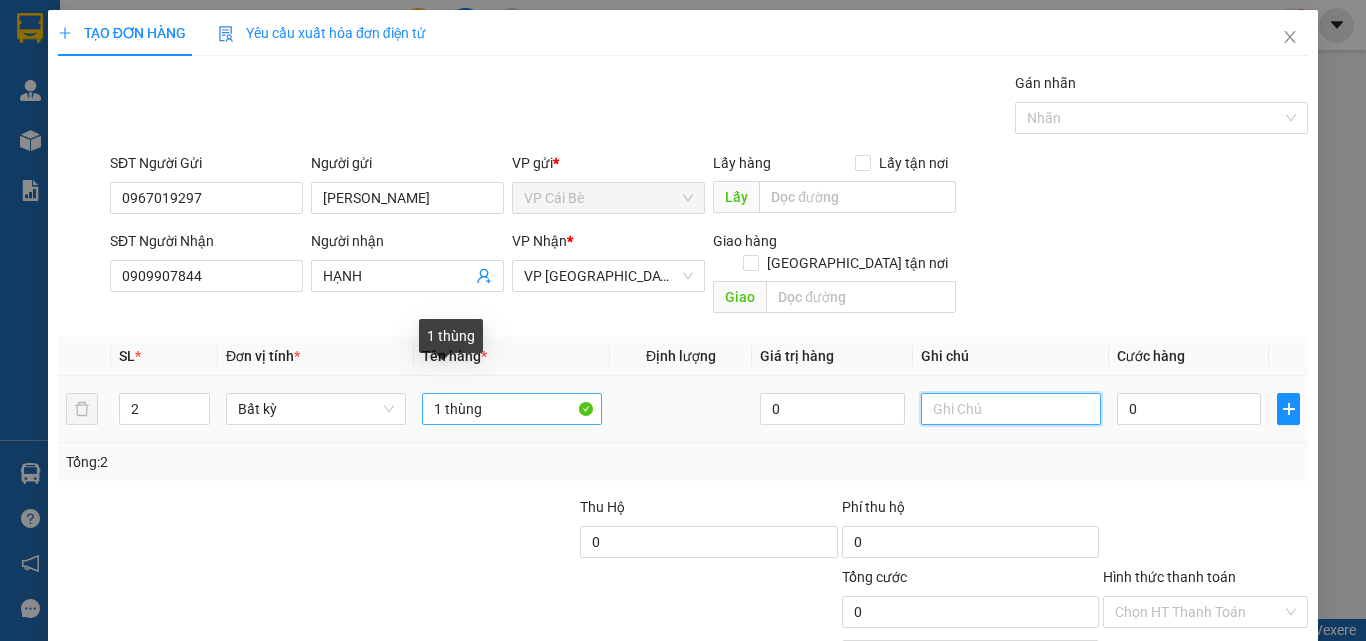 type 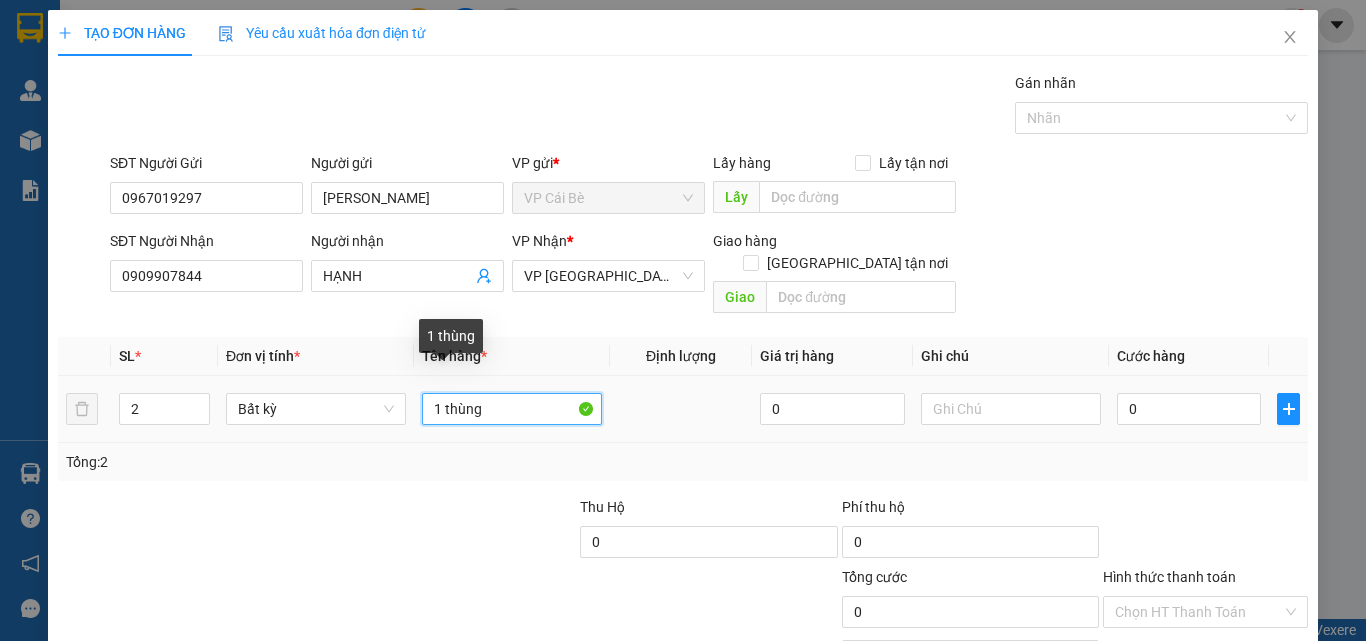 click on "1 thùng" at bounding box center [512, 409] 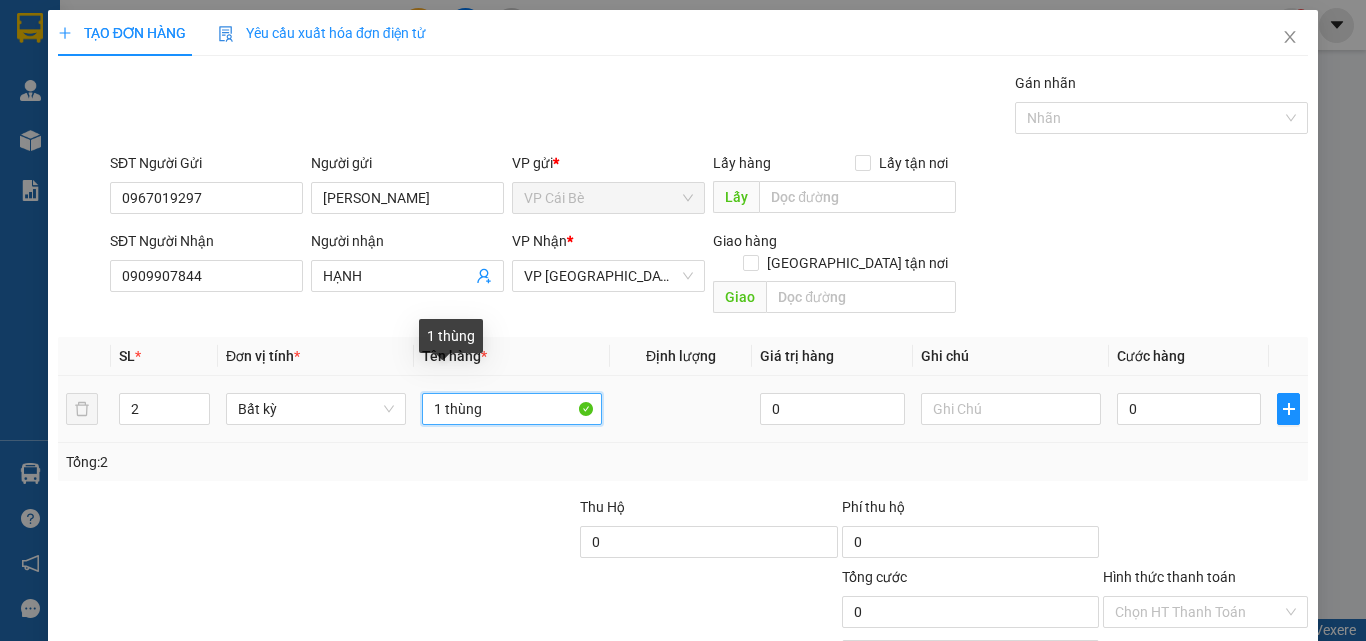 click on "1 thùng" at bounding box center (512, 409) 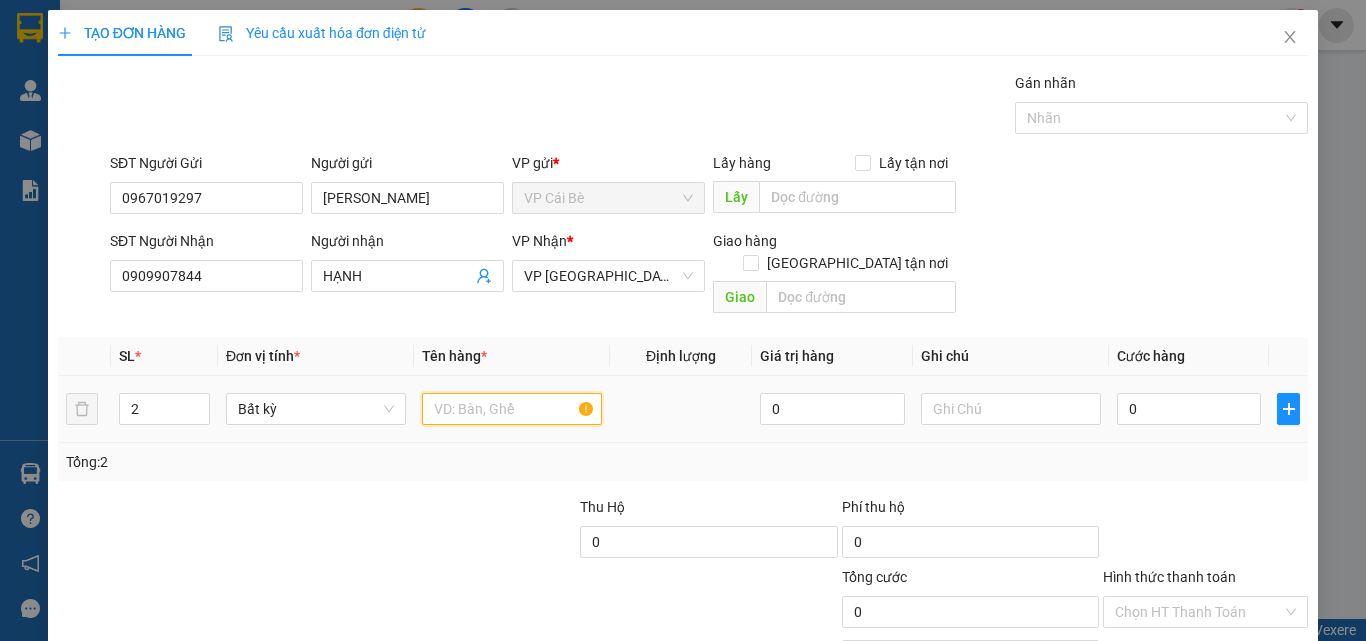 type on "2" 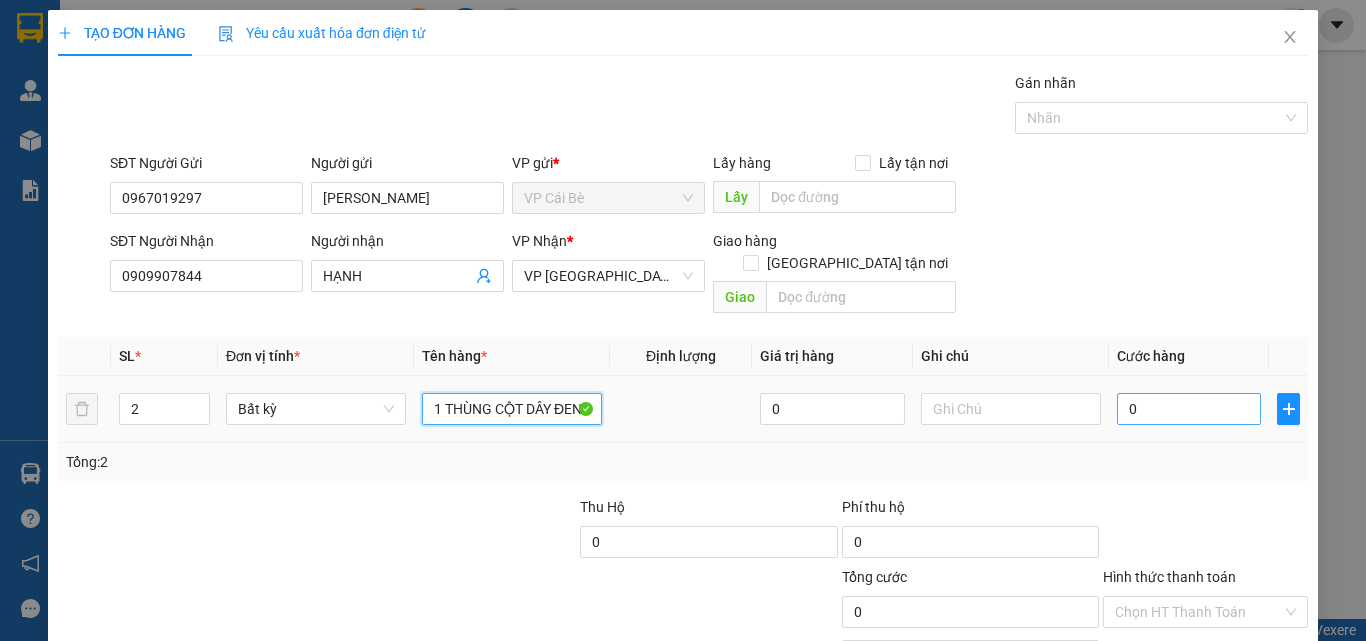 type on "1 THÙNG CỘT DÂY ĐEN  + 1 BAO" 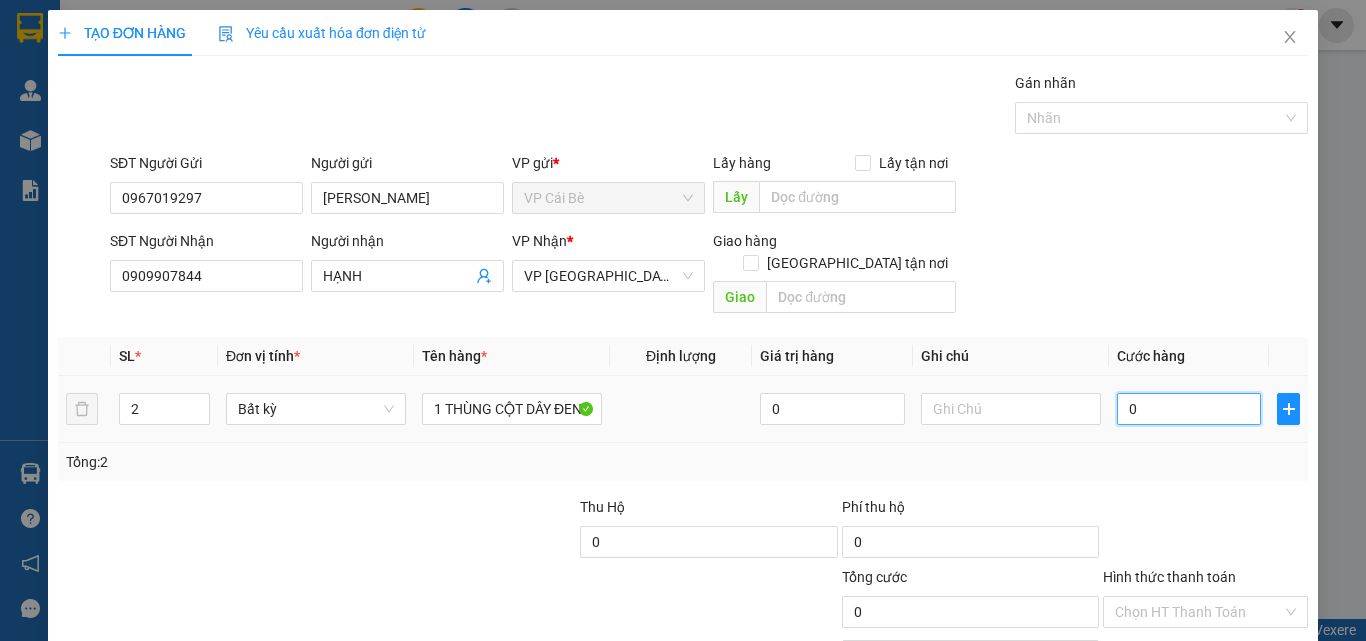 click on "0" at bounding box center [1189, 409] 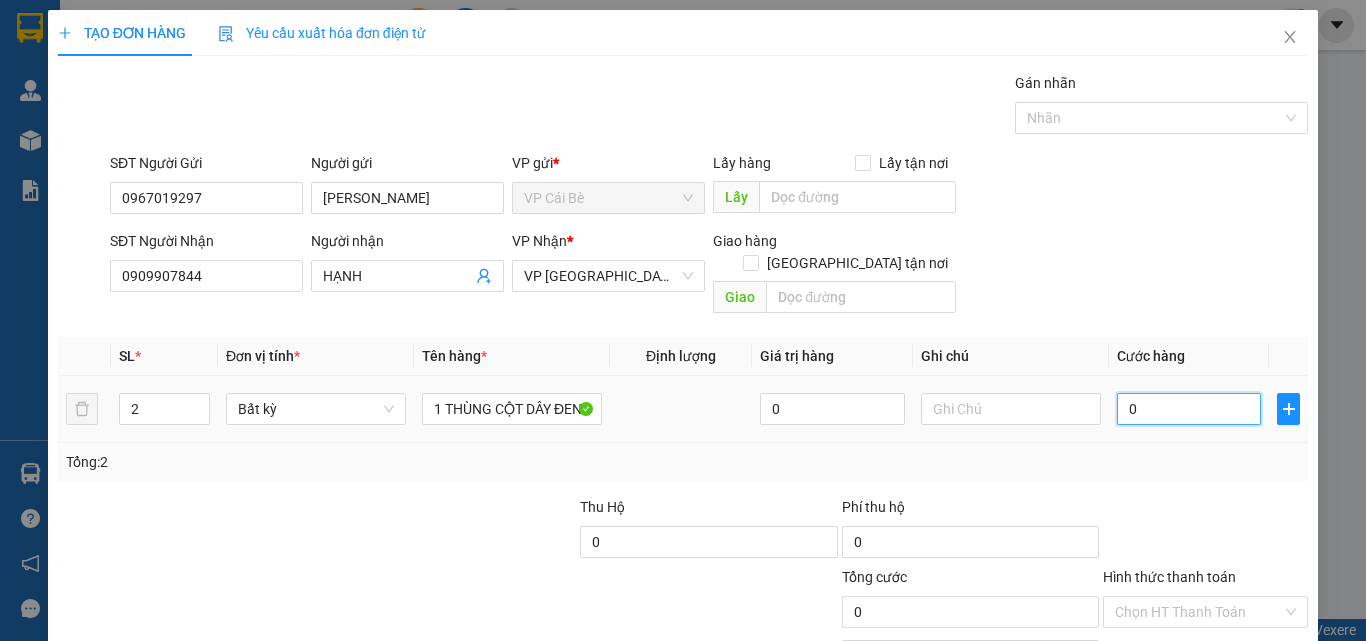 type on "5" 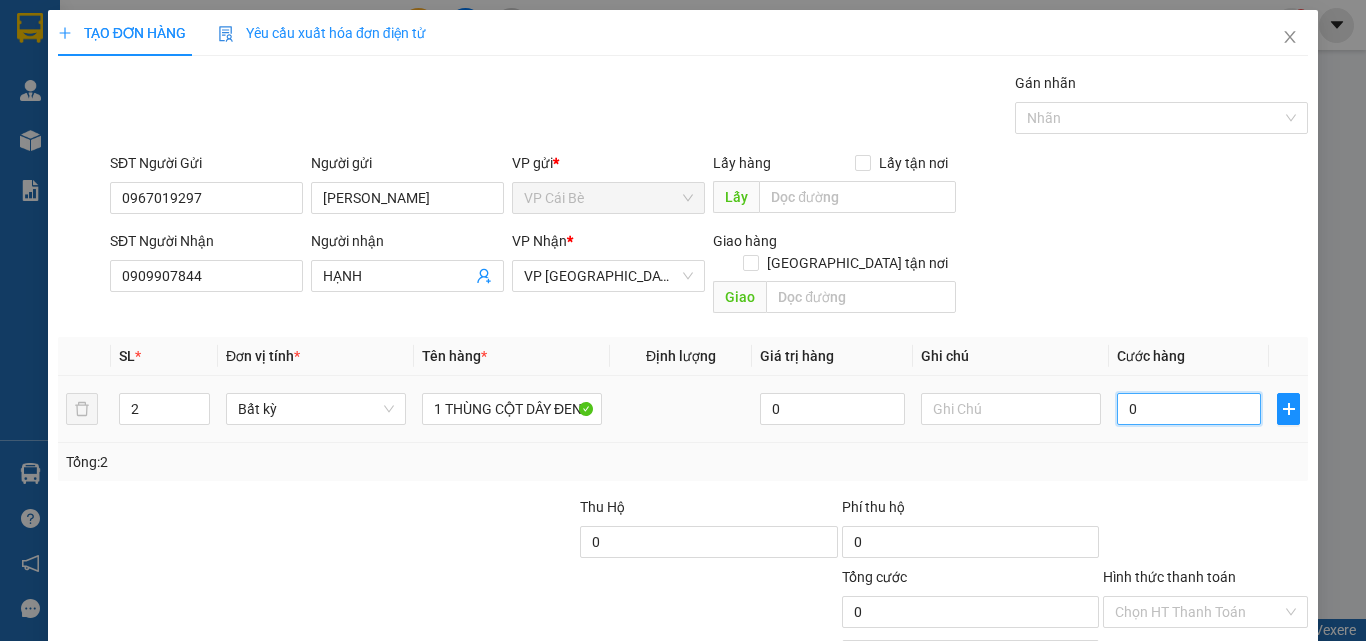 type on "5" 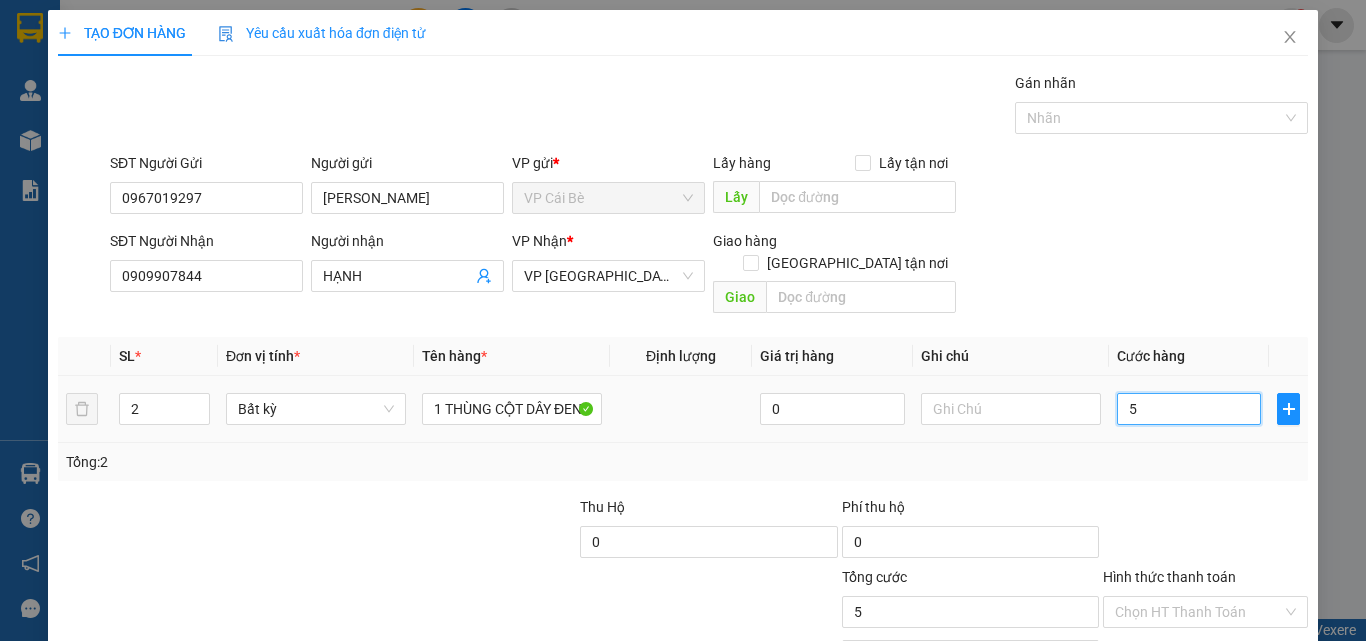 type on "50" 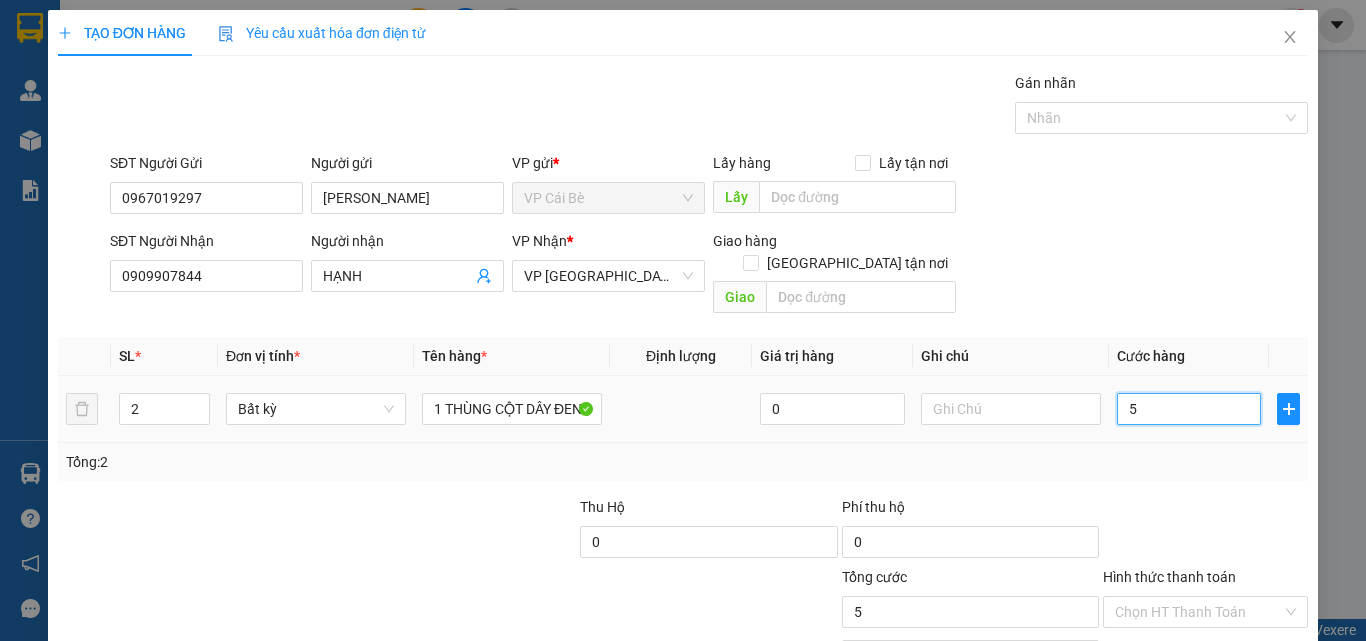 type on "50" 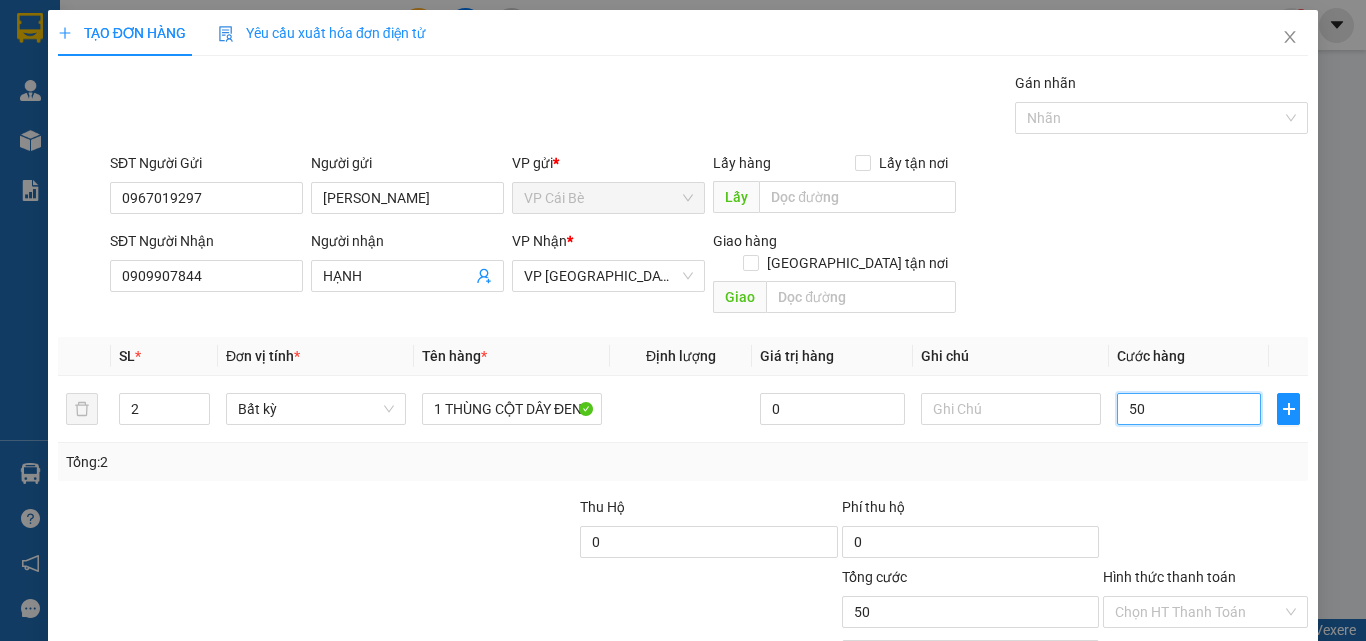 scroll, scrollTop: 99, scrollLeft: 0, axis: vertical 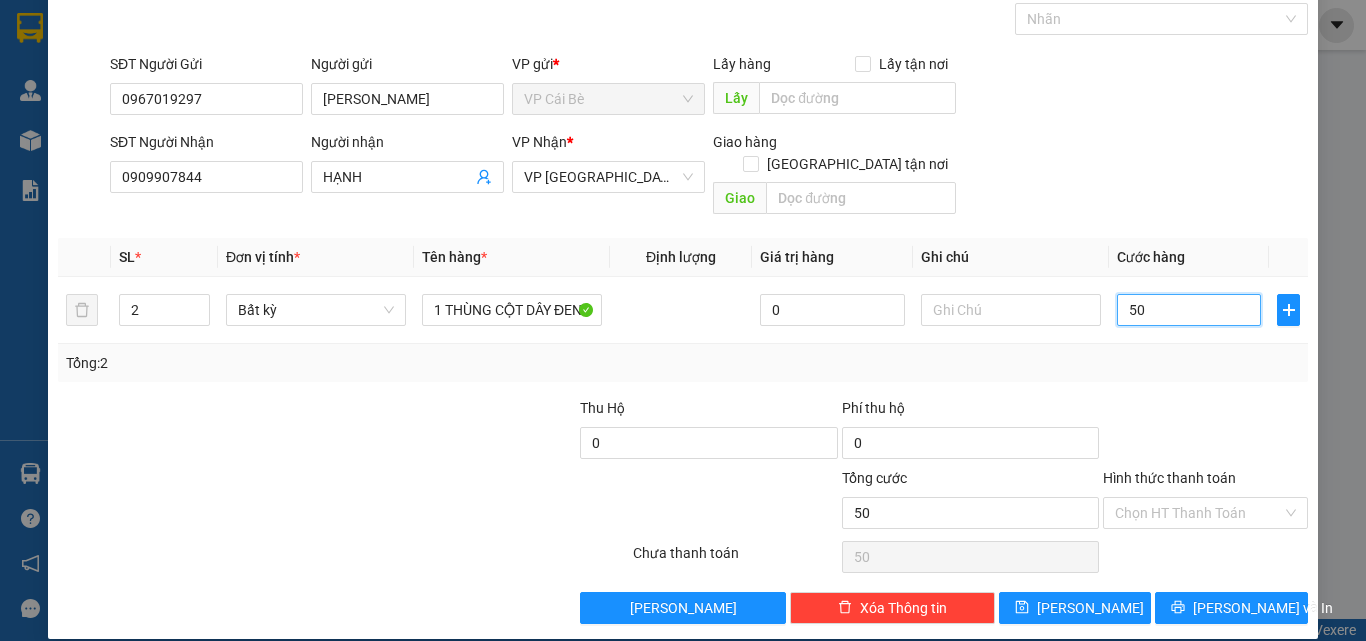 type on "50" 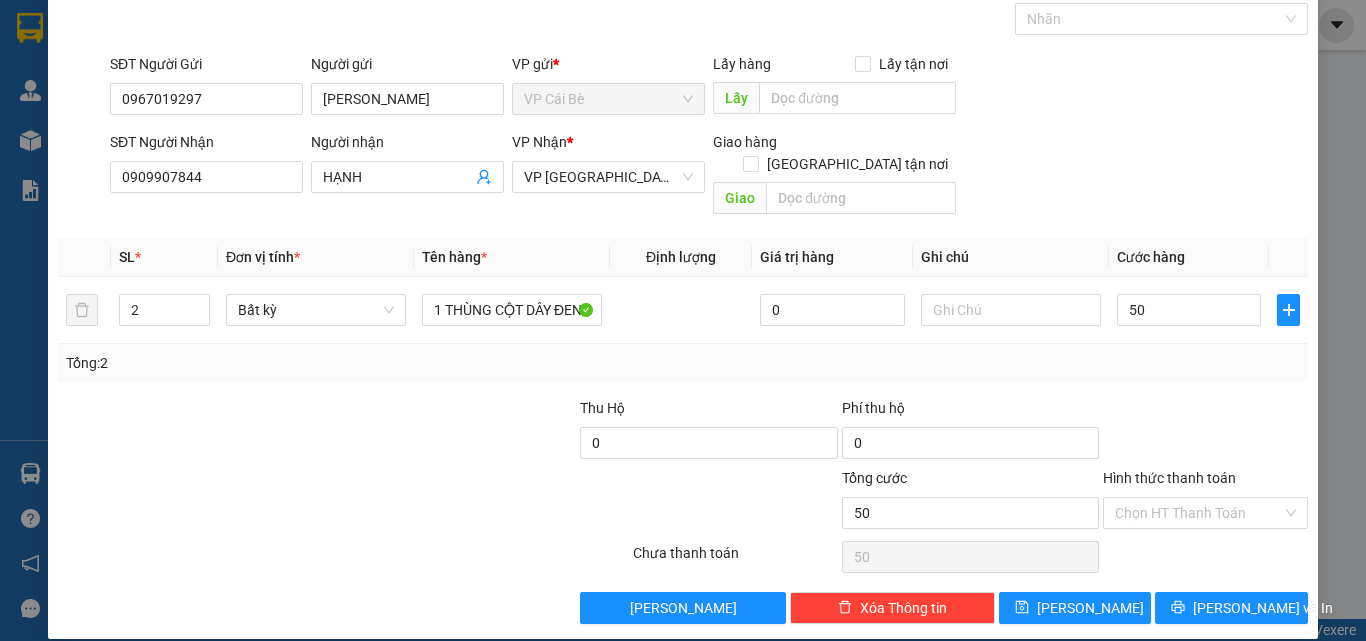 type on "50.000" 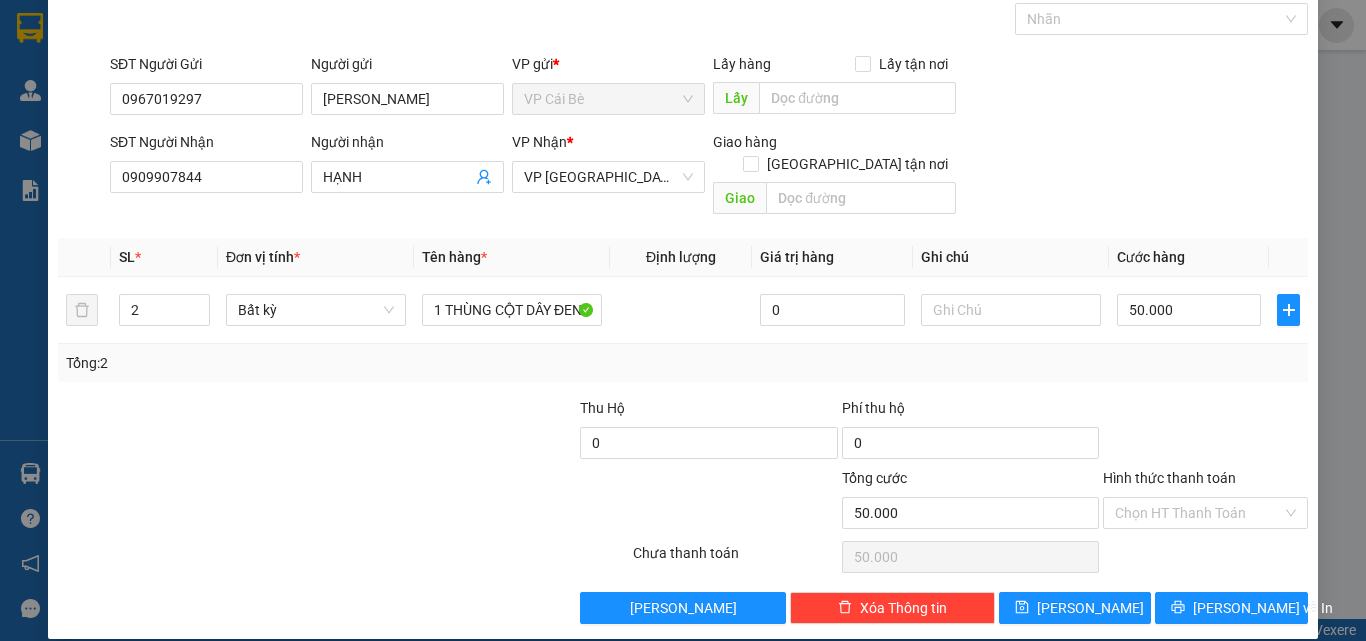 drag, startPoint x: 1145, startPoint y: 415, endPoint x: 1157, endPoint y: 435, distance: 23.323807 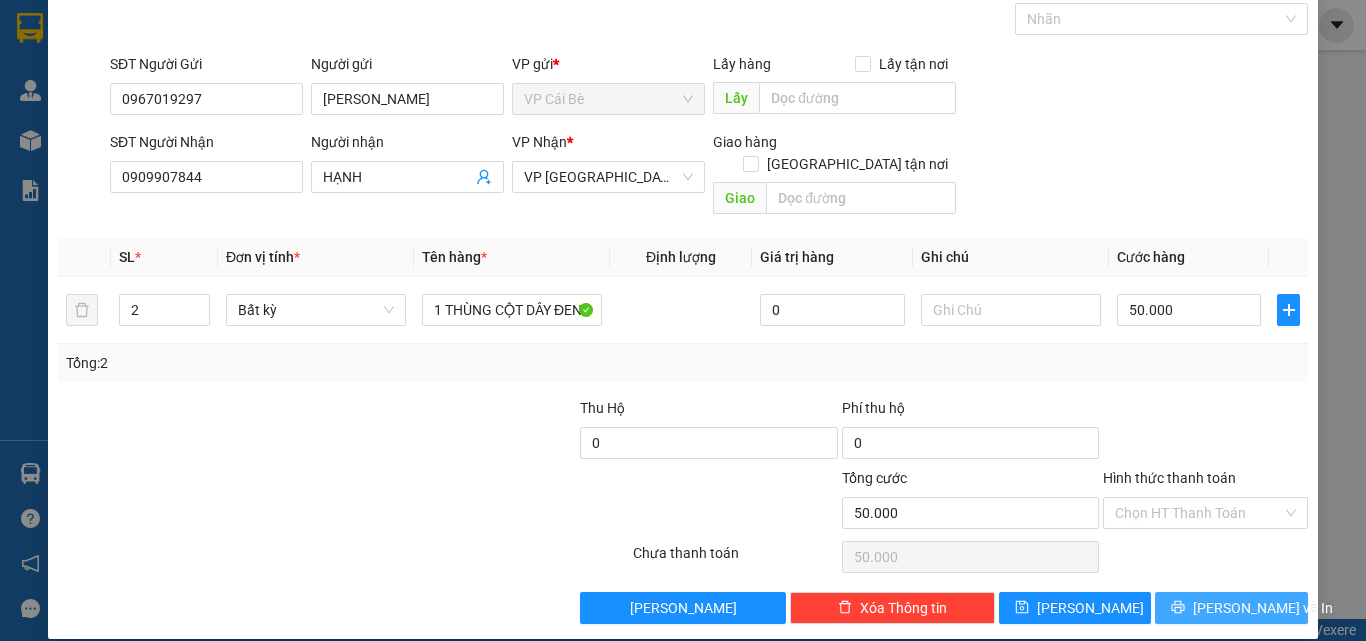 click on "[PERSON_NAME] và In" at bounding box center (1263, 608) 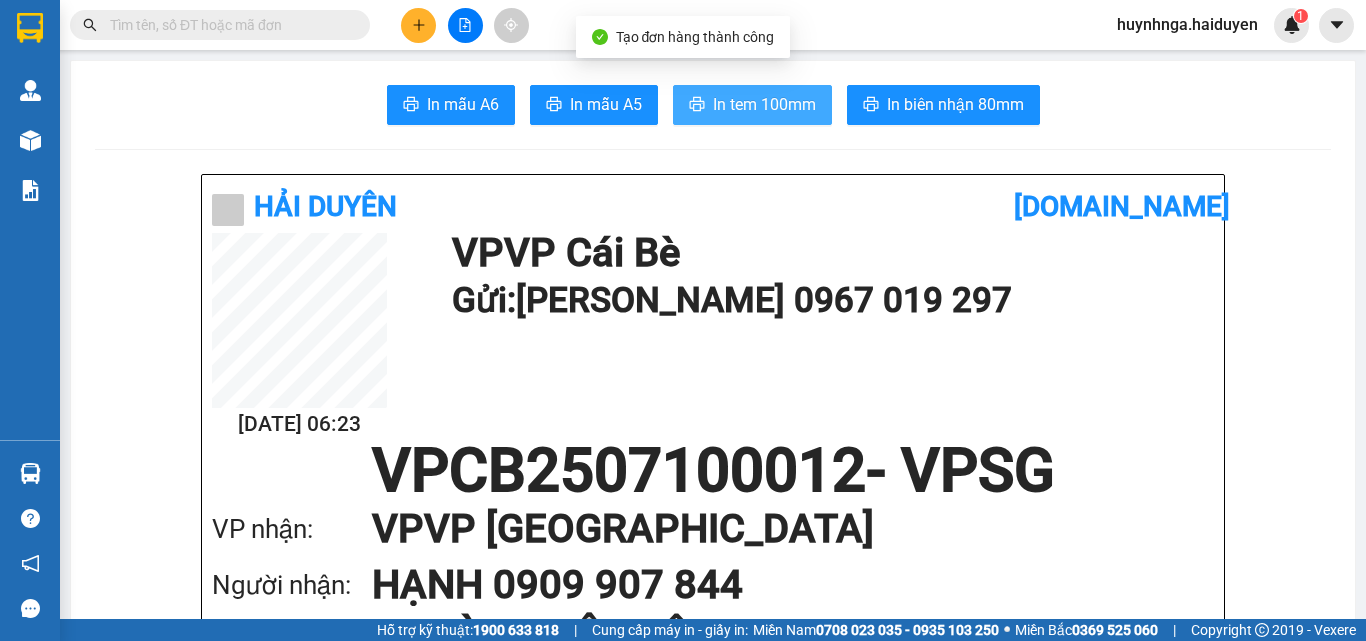 click on "In tem 100mm" at bounding box center [764, 104] 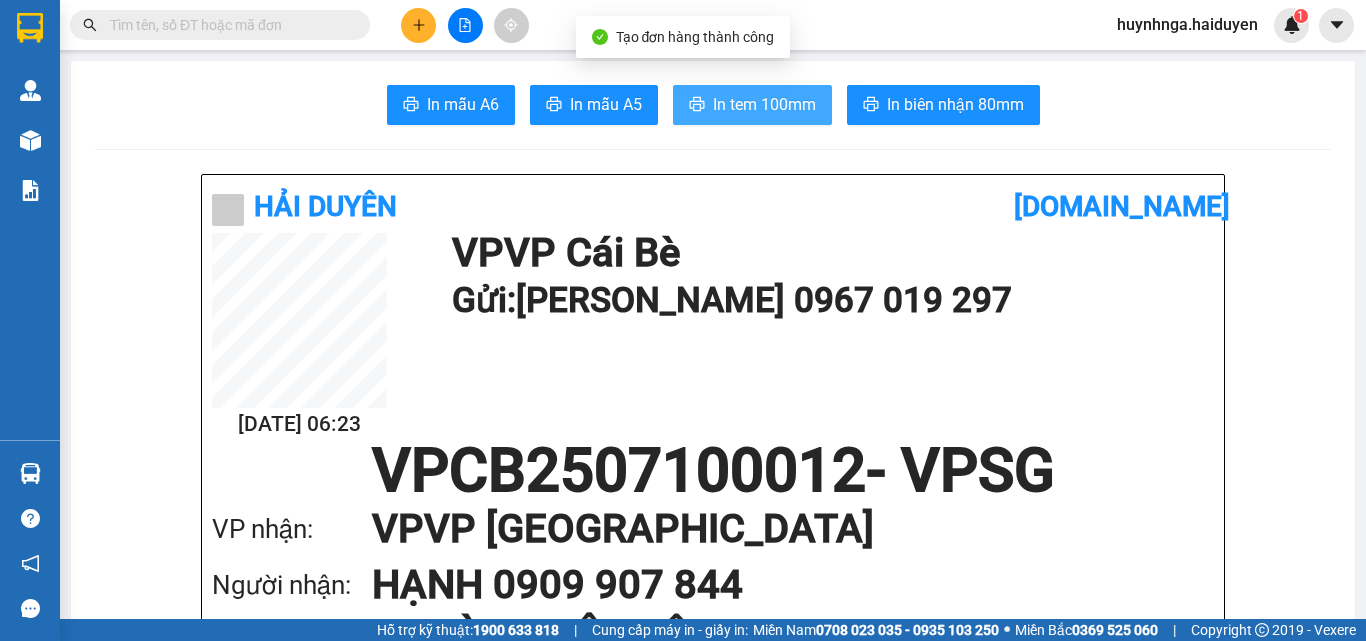 scroll, scrollTop: 0, scrollLeft: 0, axis: both 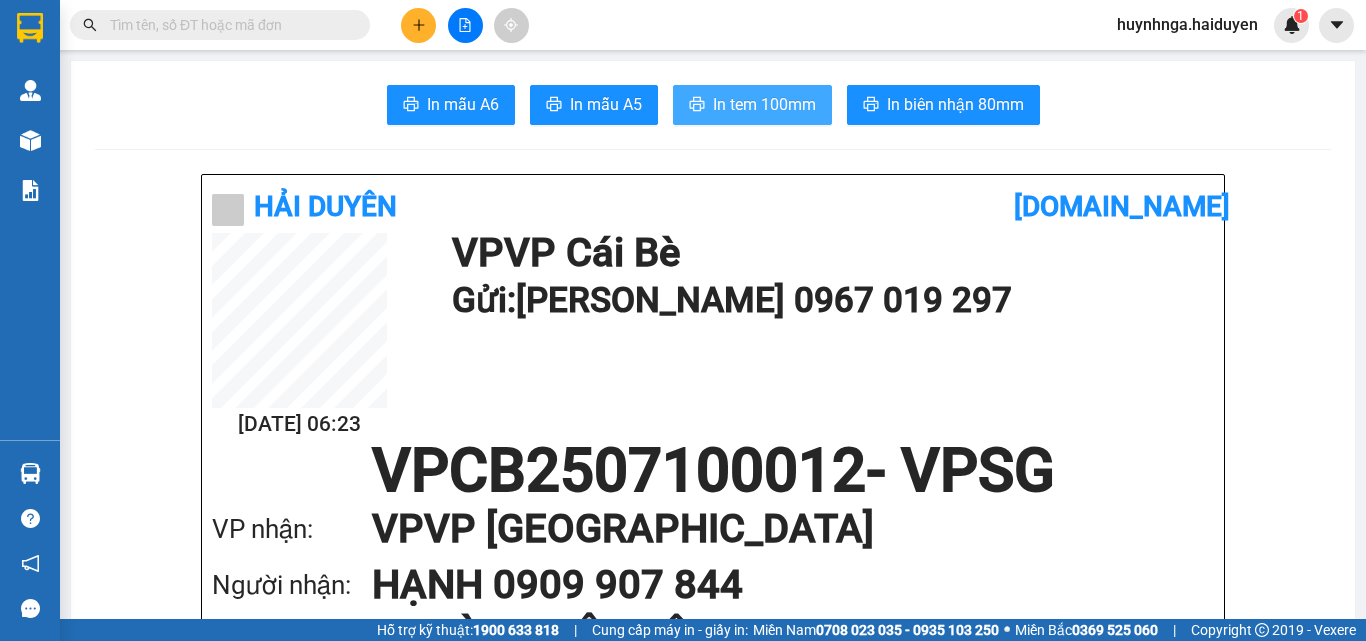 click on "In tem 100mm" at bounding box center (752, 105) 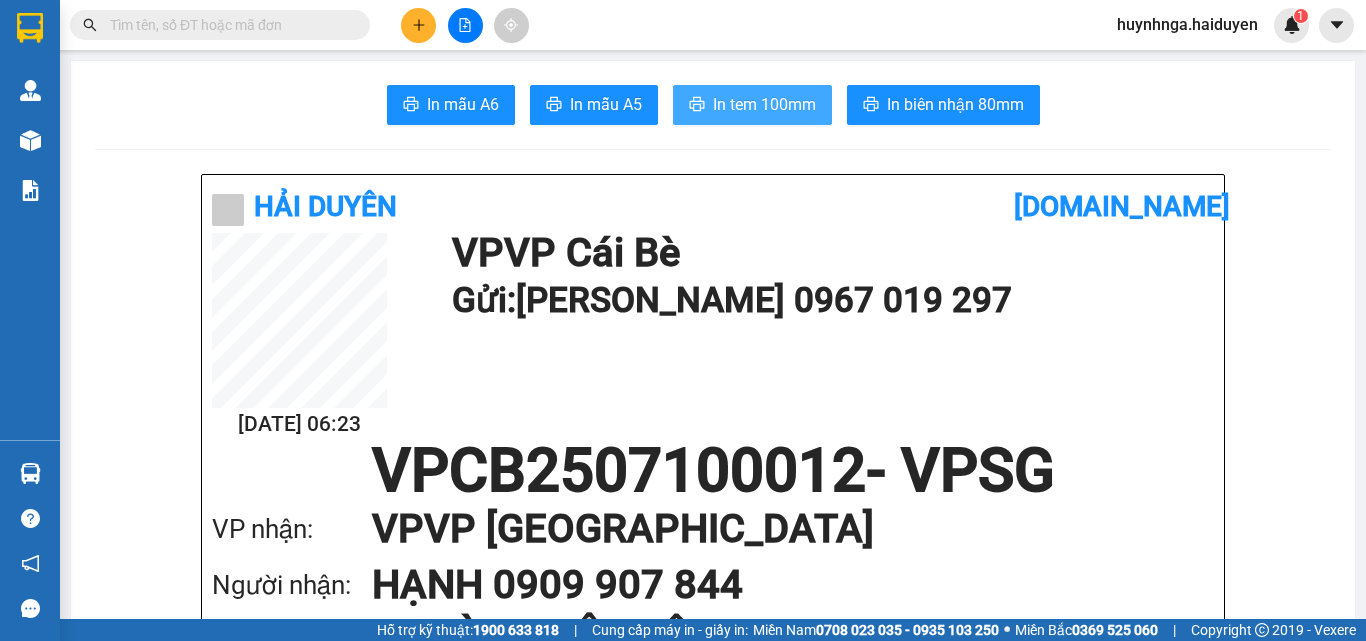 scroll, scrollTop: 0, scrollLeft: 0, axis: both 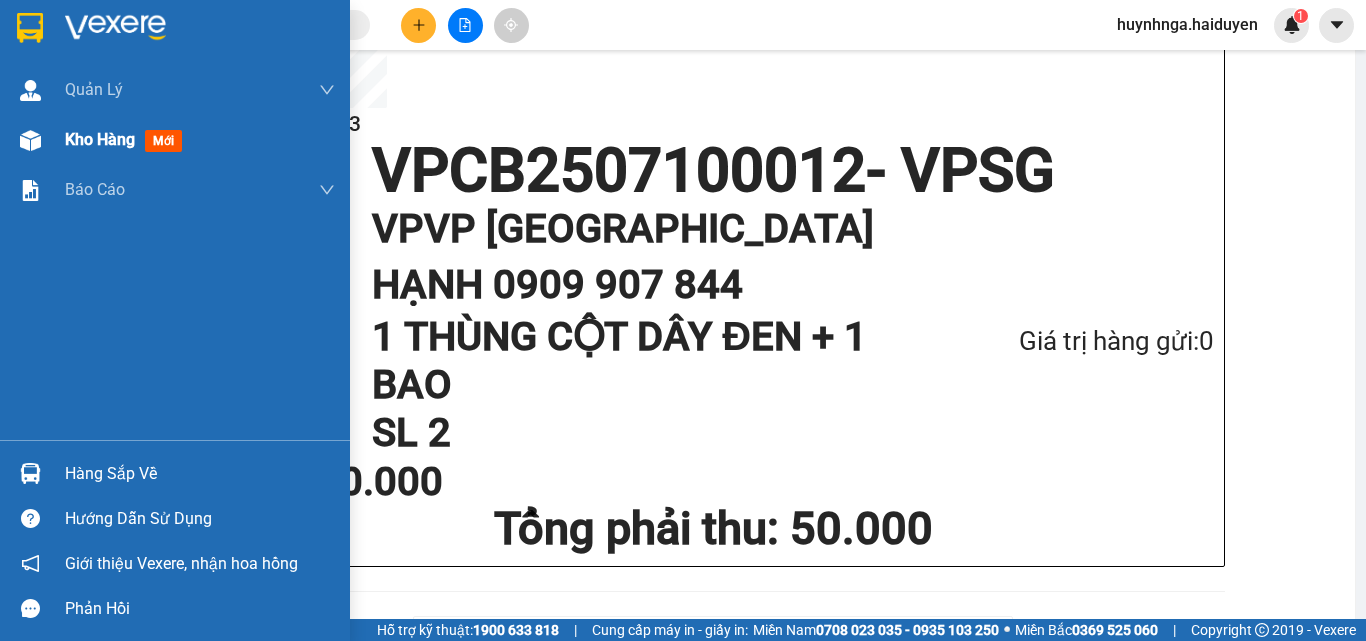 click at bounding box center [30, 140] 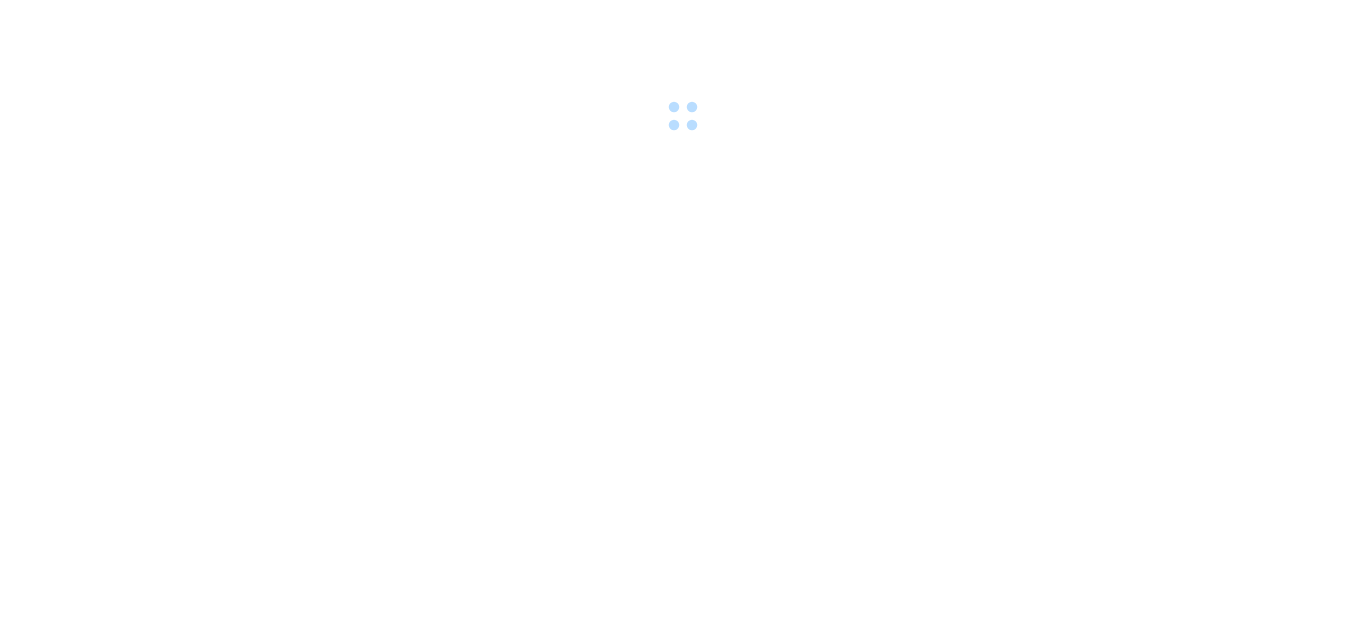 scroll, scrollTop: 0, scrollLeft: 0, axis: both 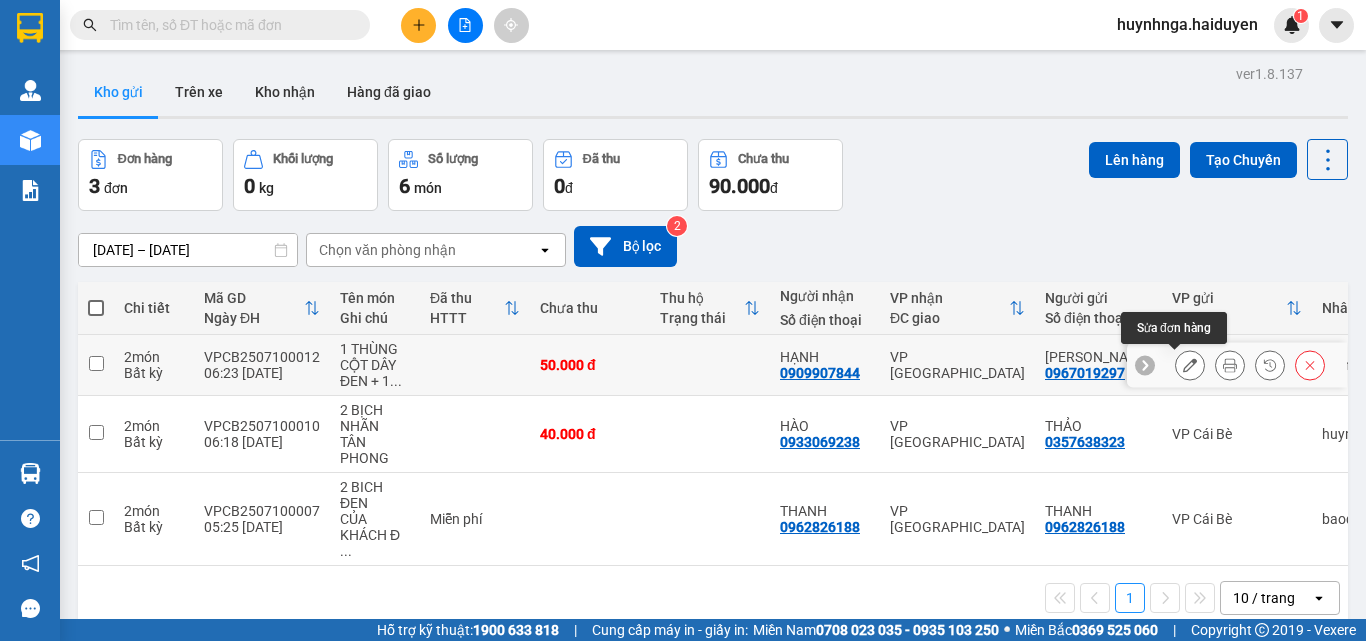 drag, startPoint x: 1175, startPoint y: 360, endPoint x: 1167, endPoint y: 349, distance: 13.601471 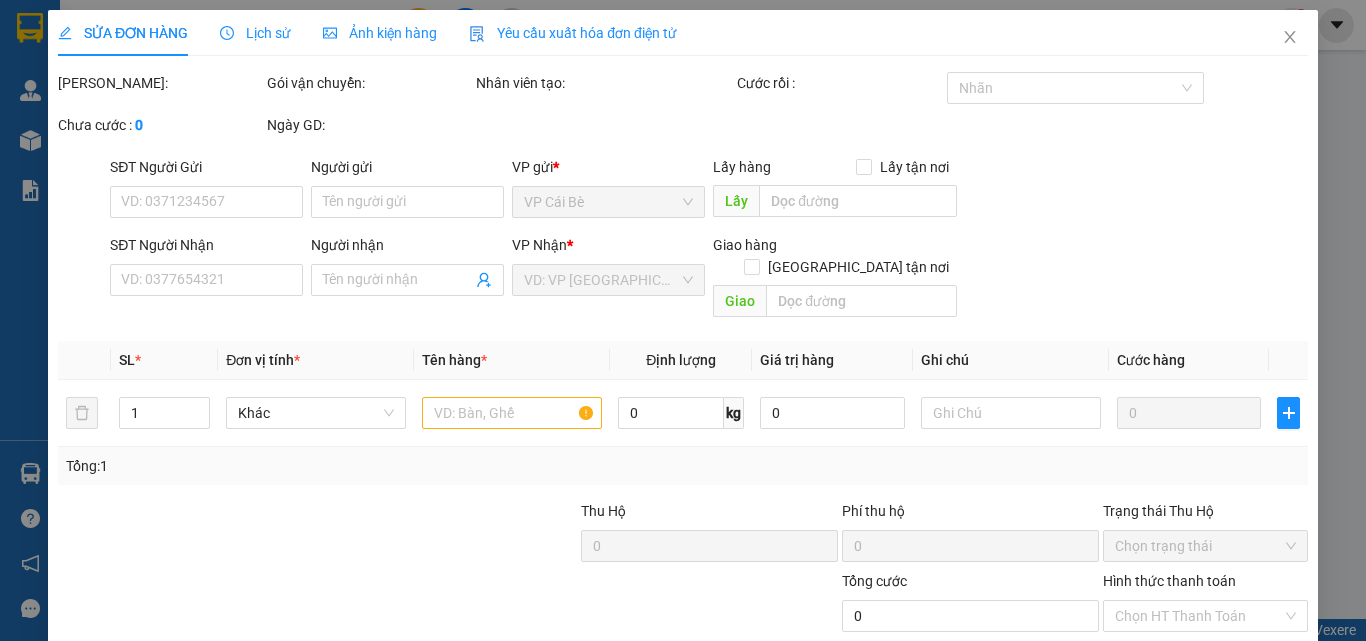 type on "0967019297" 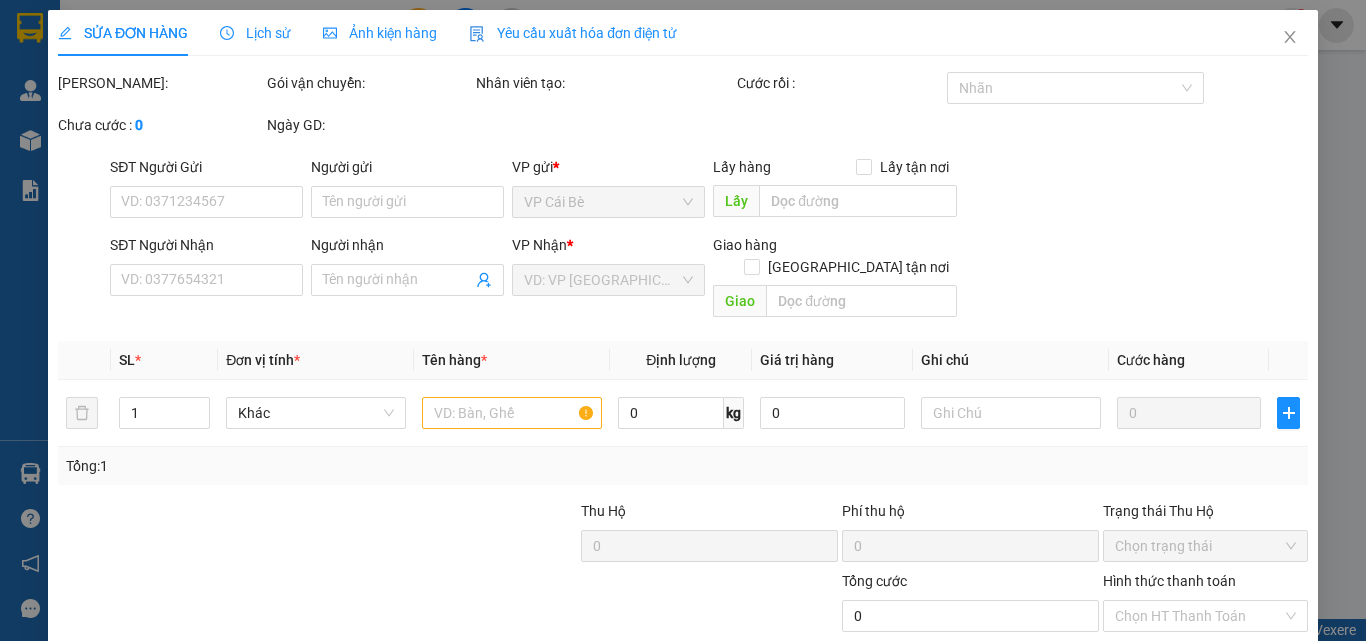 type on "[PERSON_NAME]" 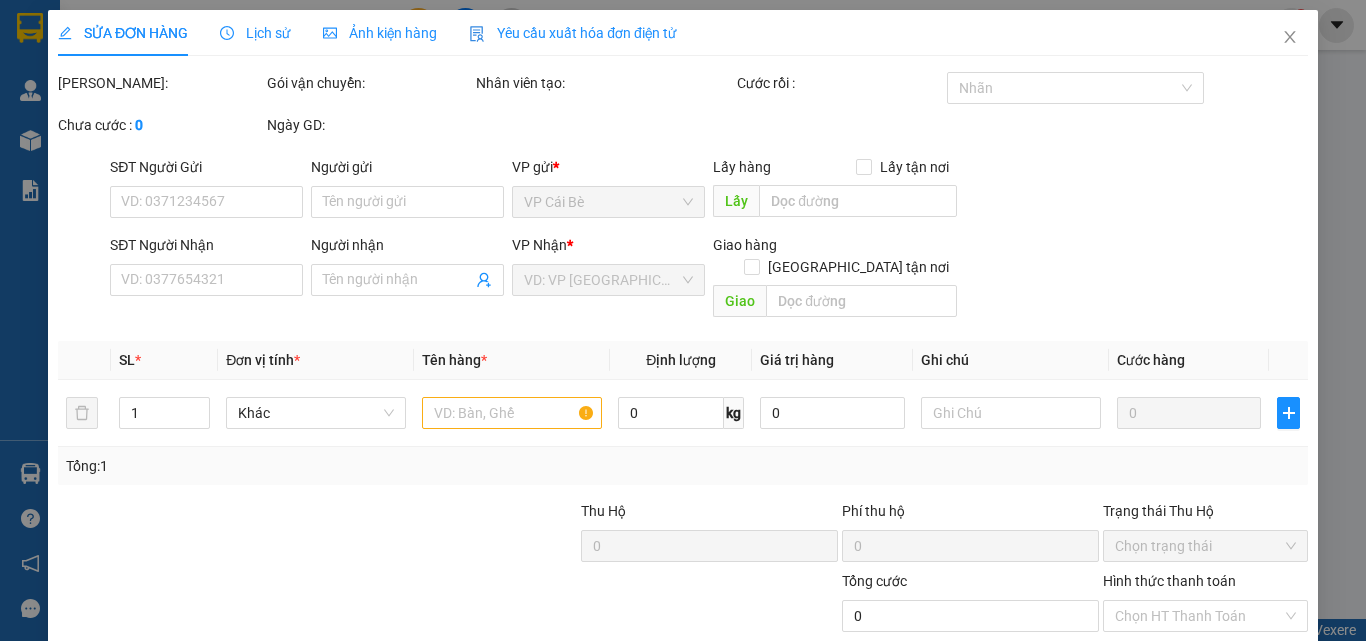 type on "HẠNH" 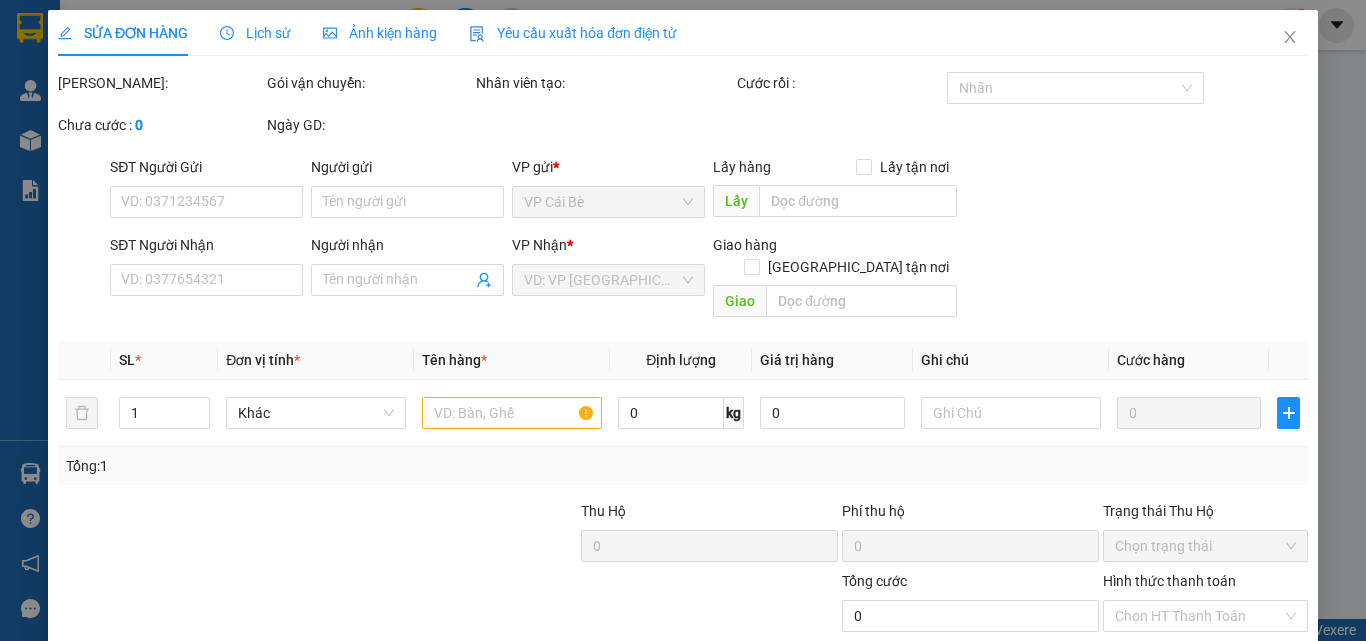 type on "50.000" 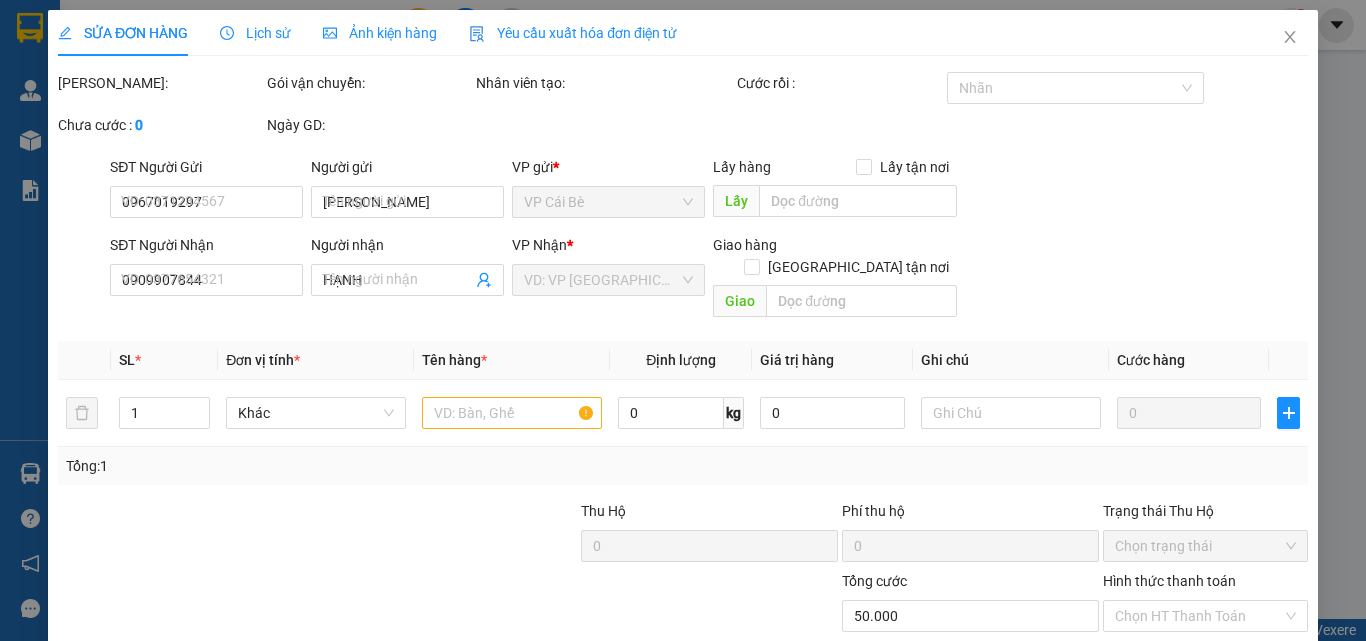 type on "50.000" 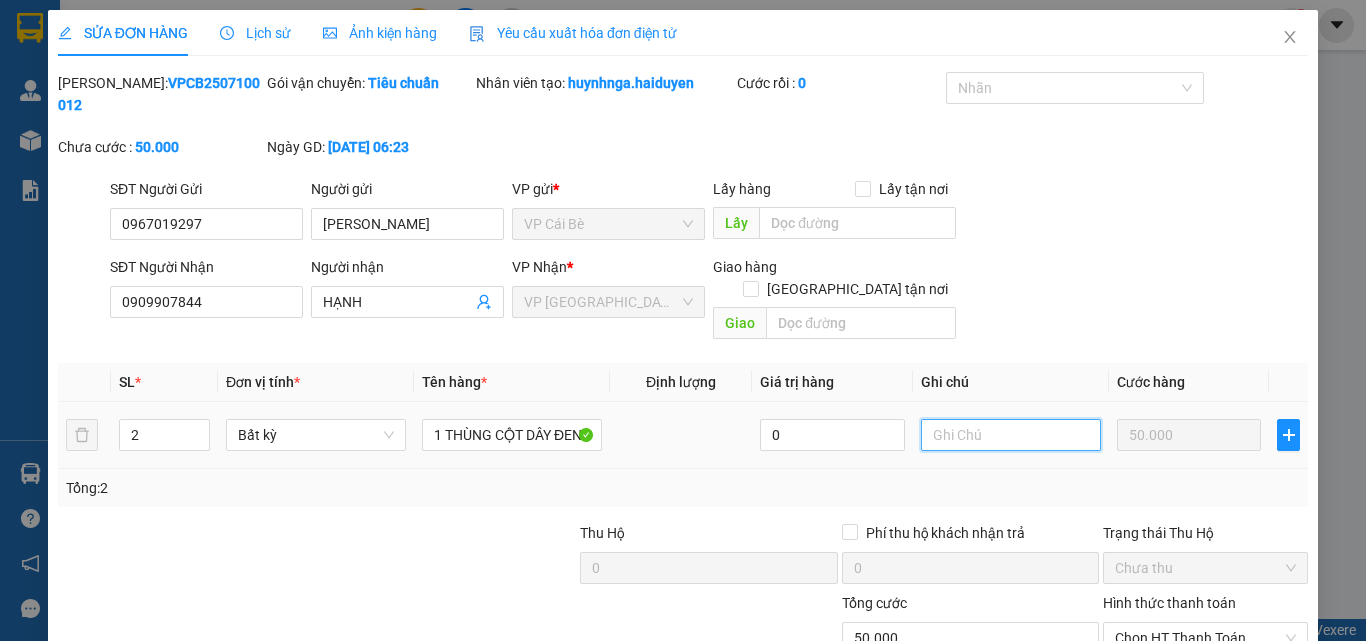 click at bounding box center [1011, 435] 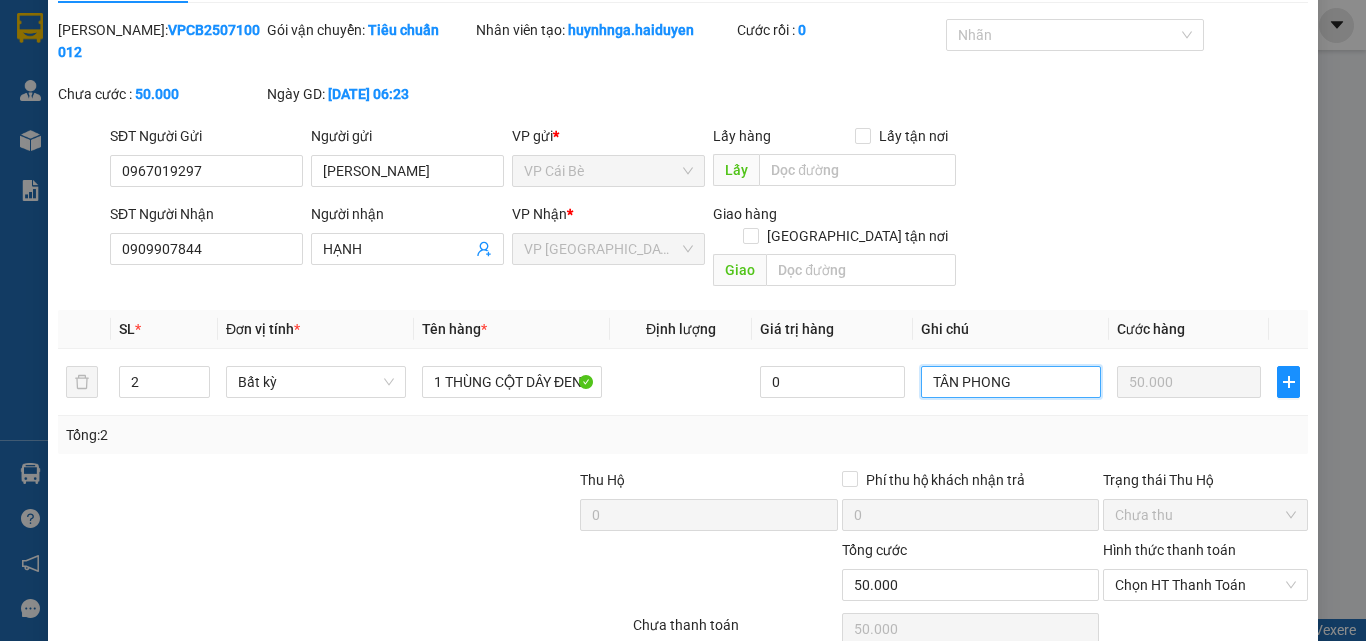 scroll, scrollTop: 103, scrollLeft: 0, axis: vertical 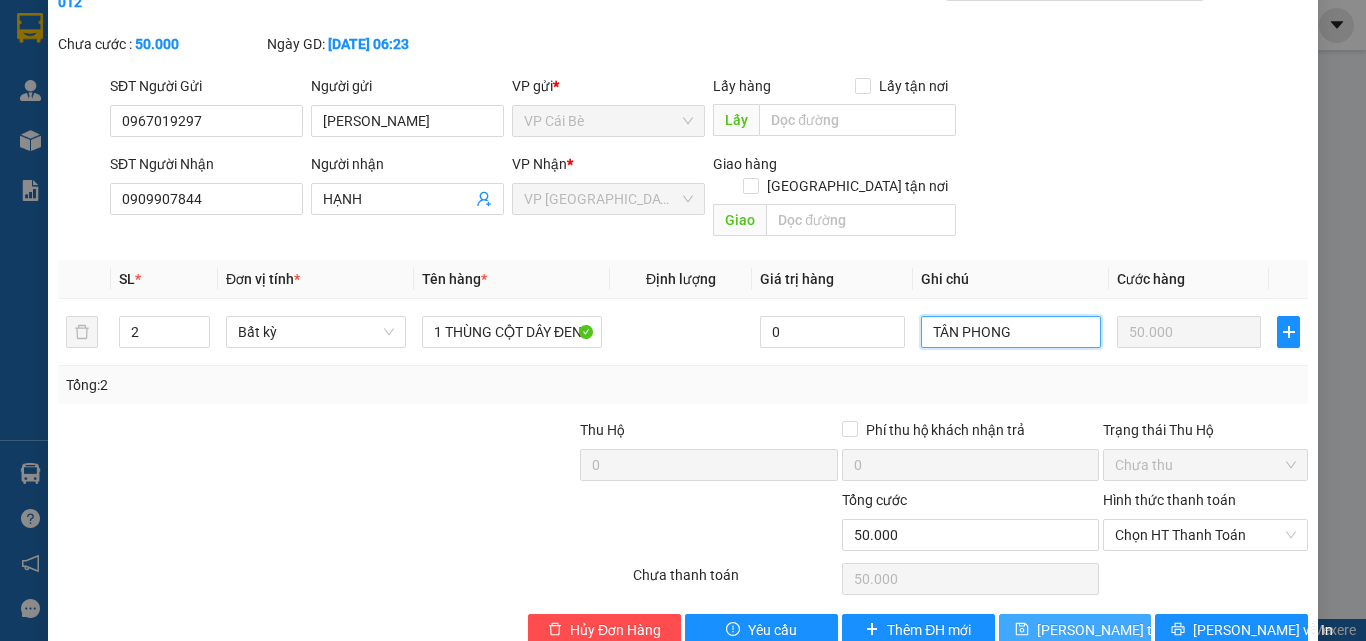 type on "TÂN PHONG" 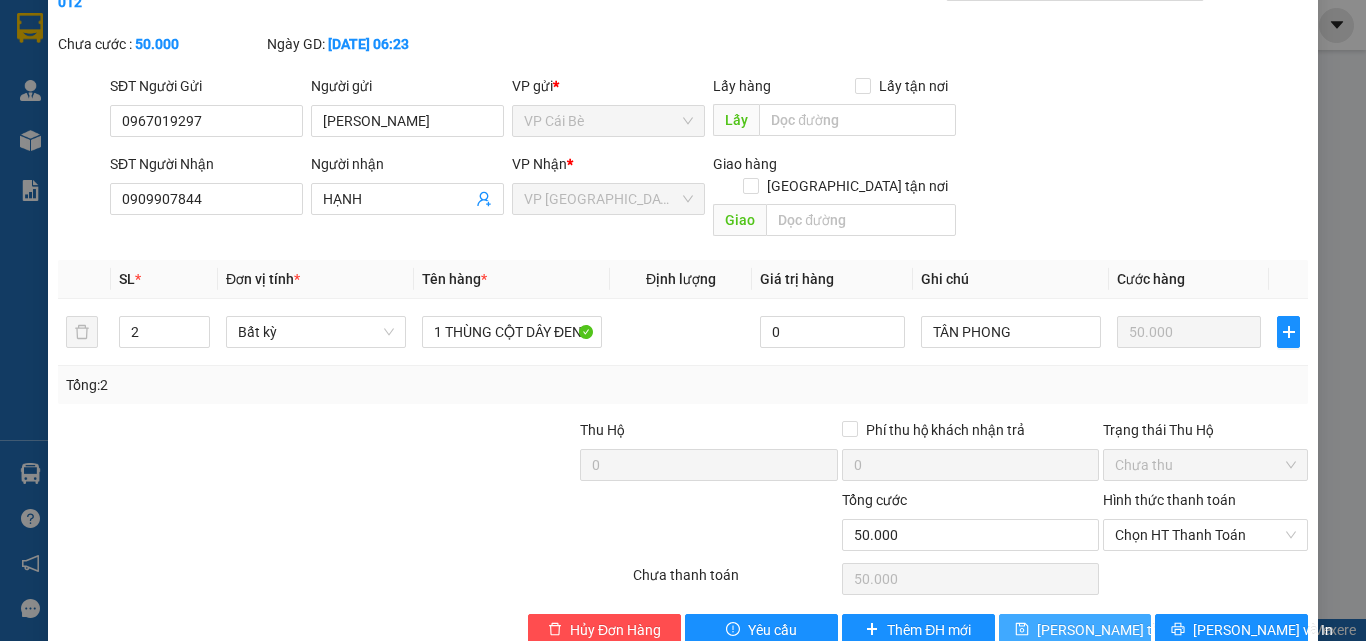 click on "[PERSON_NAME] thay đổi" at bounding box center [1117, 630] 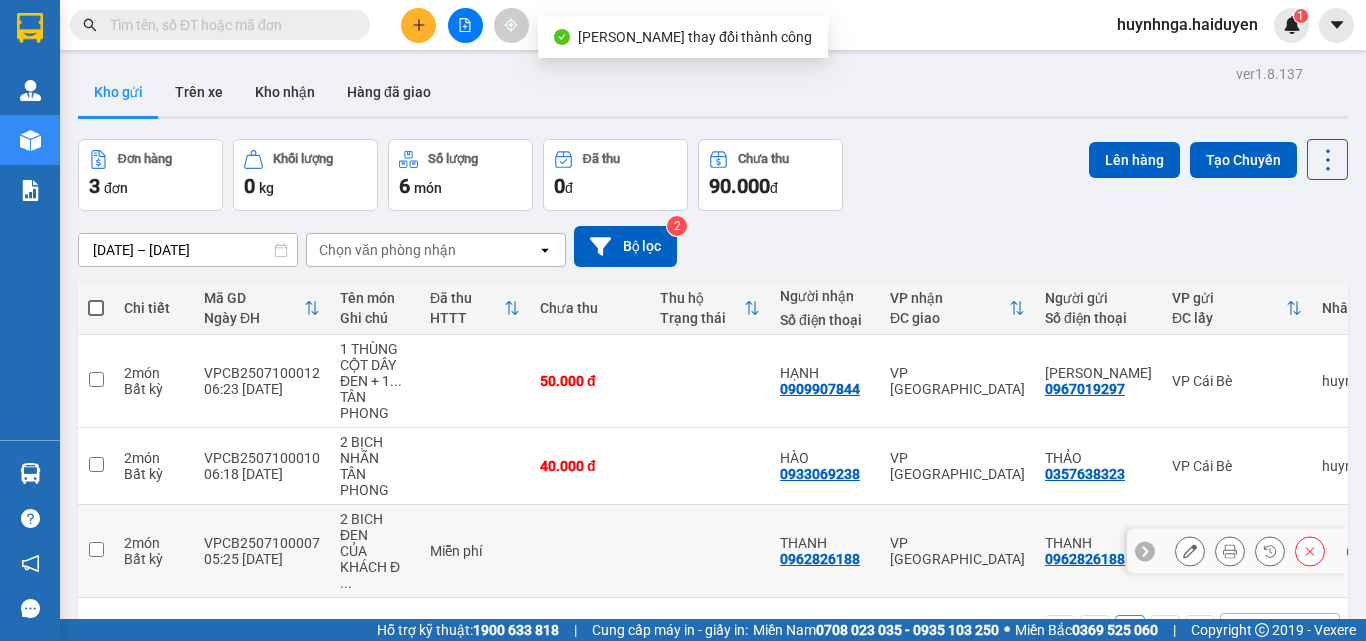 scroll, scrollTop: 92, scrollLeft: 0, axis: vertical 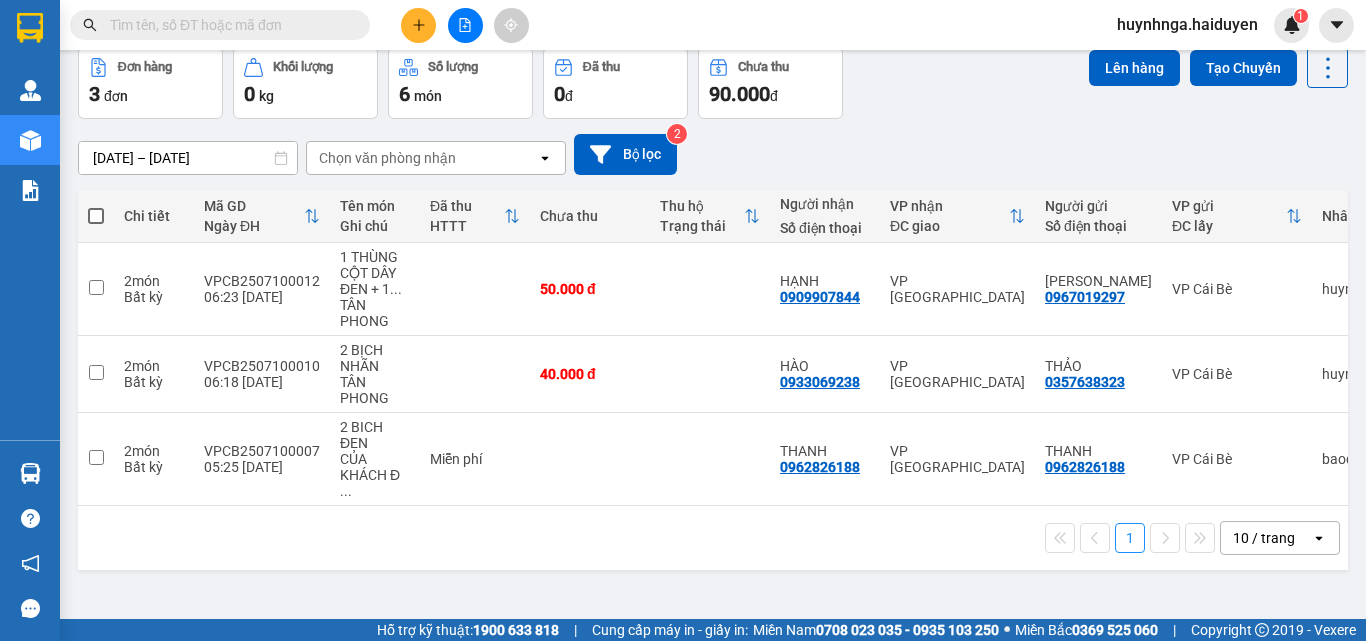 click at bounding box center (228, 25) 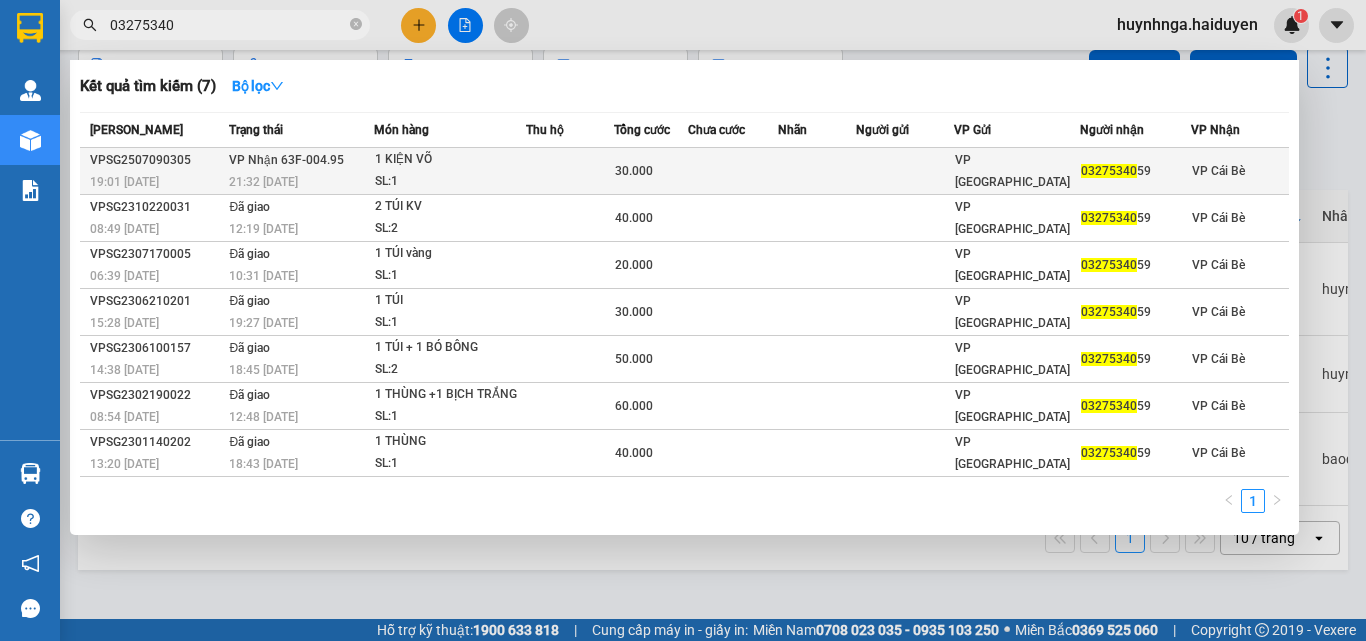 type on "03275340" 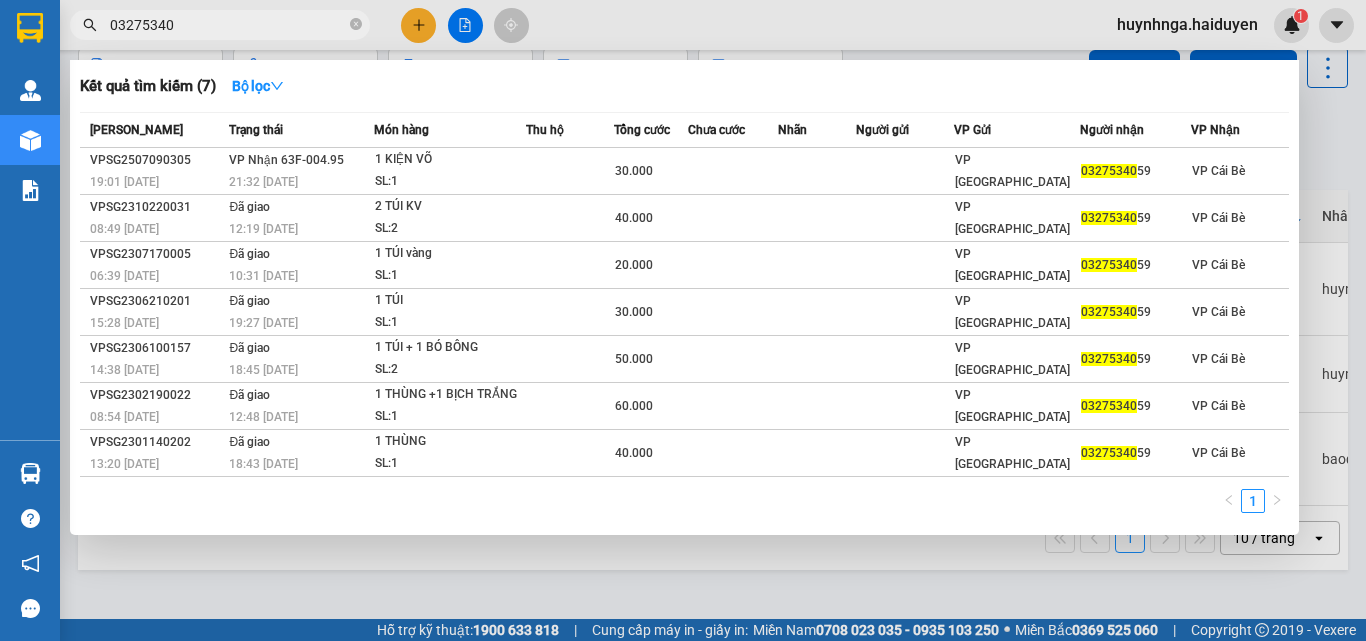 drag, startPoint x: 897, startPoint y: 150, endPoint x: 912, endPoint y: 87, distance: 64.7611 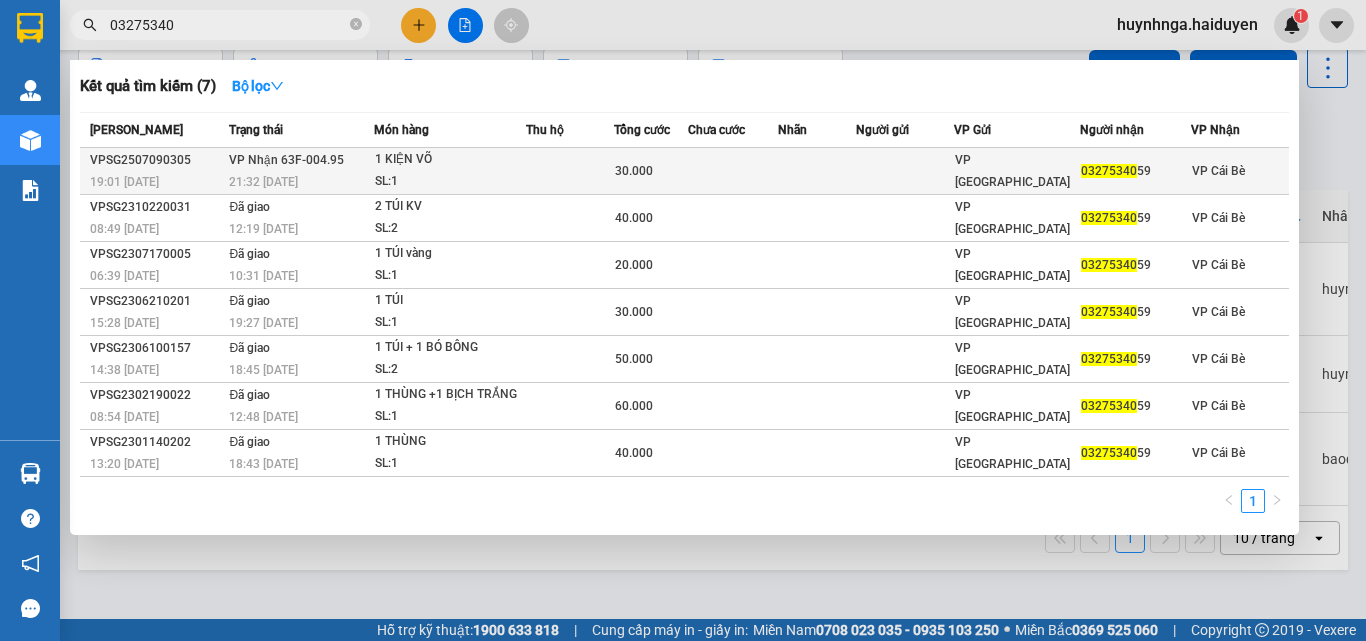 click on "03275340" 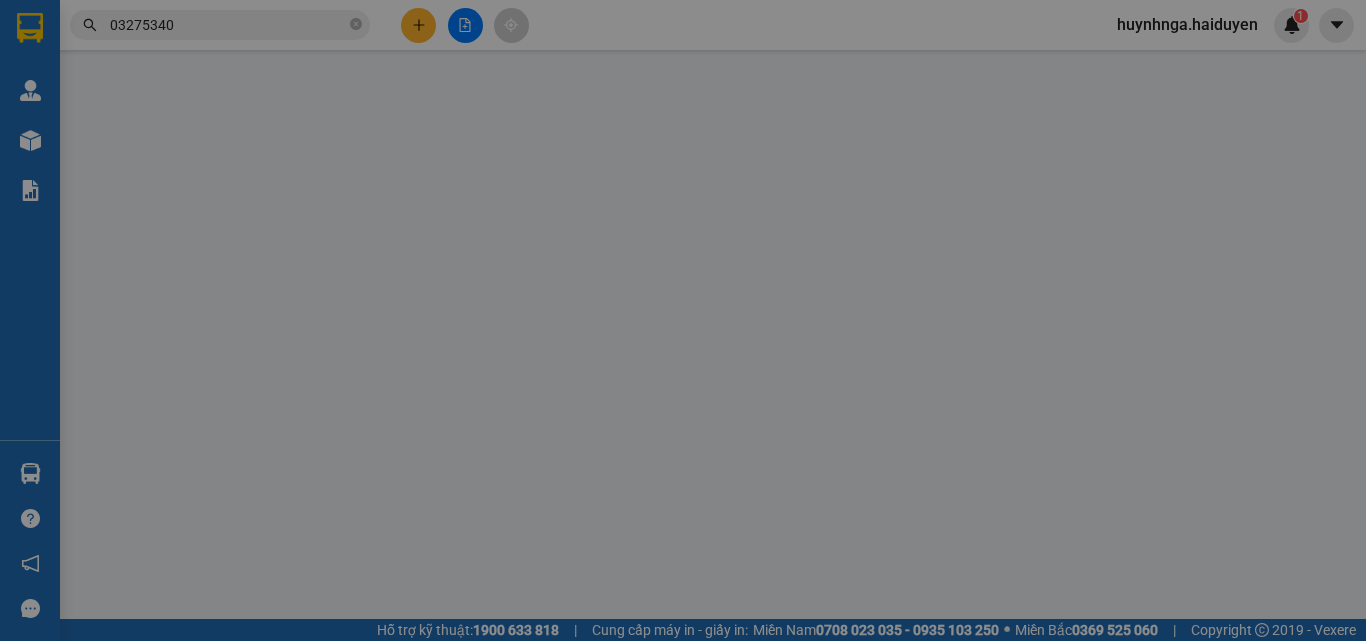 scroll, scrollTop: 0, scrollLeft: 0, axis: both 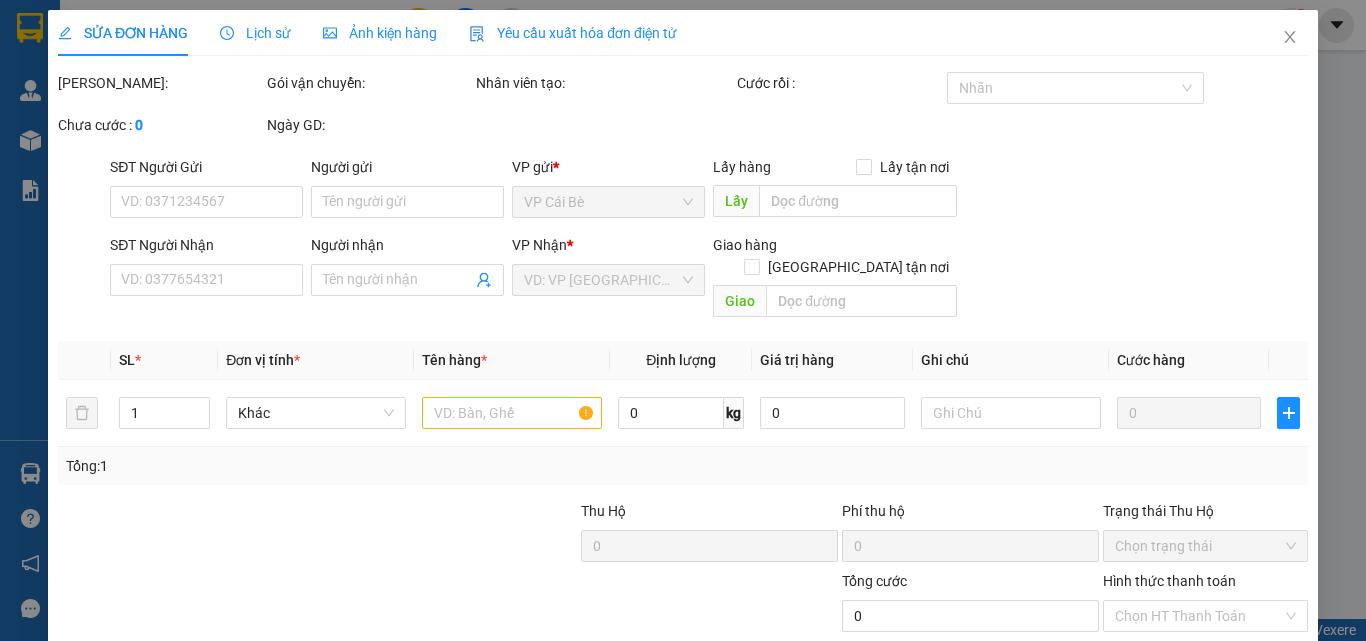 type on "0327534059" 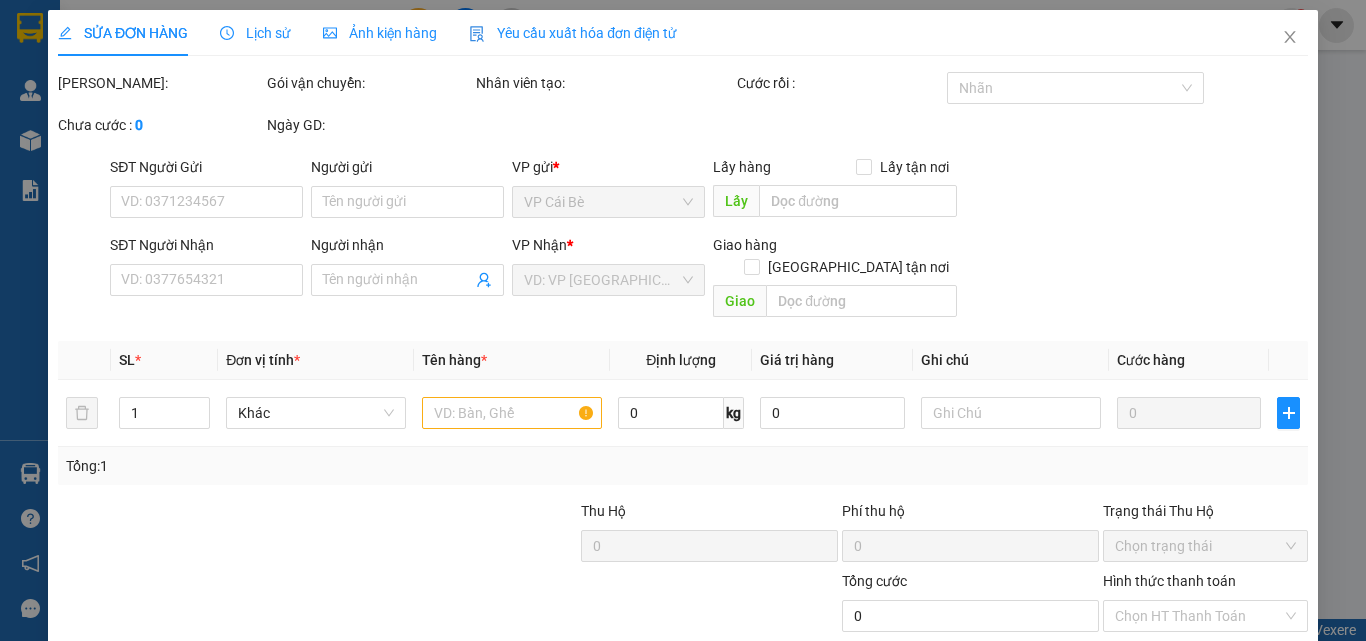 type on "30.000" 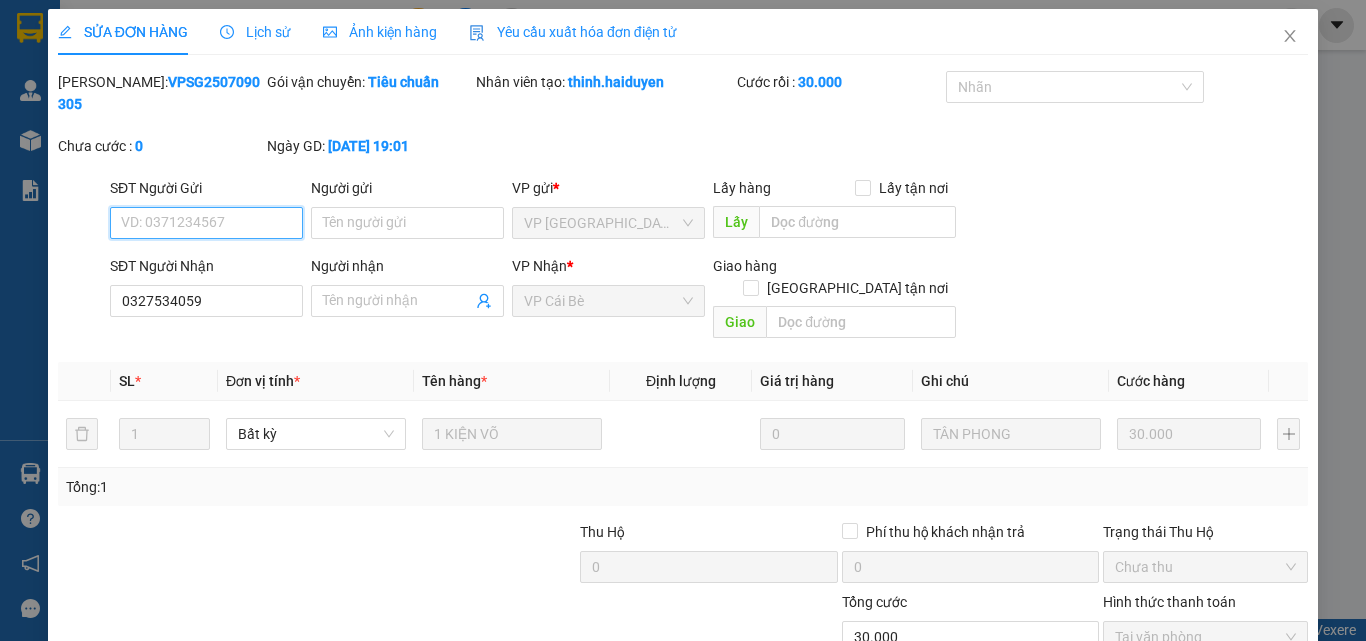 scroll, scrollTop: 0, scrollLeft: 0, axis: both 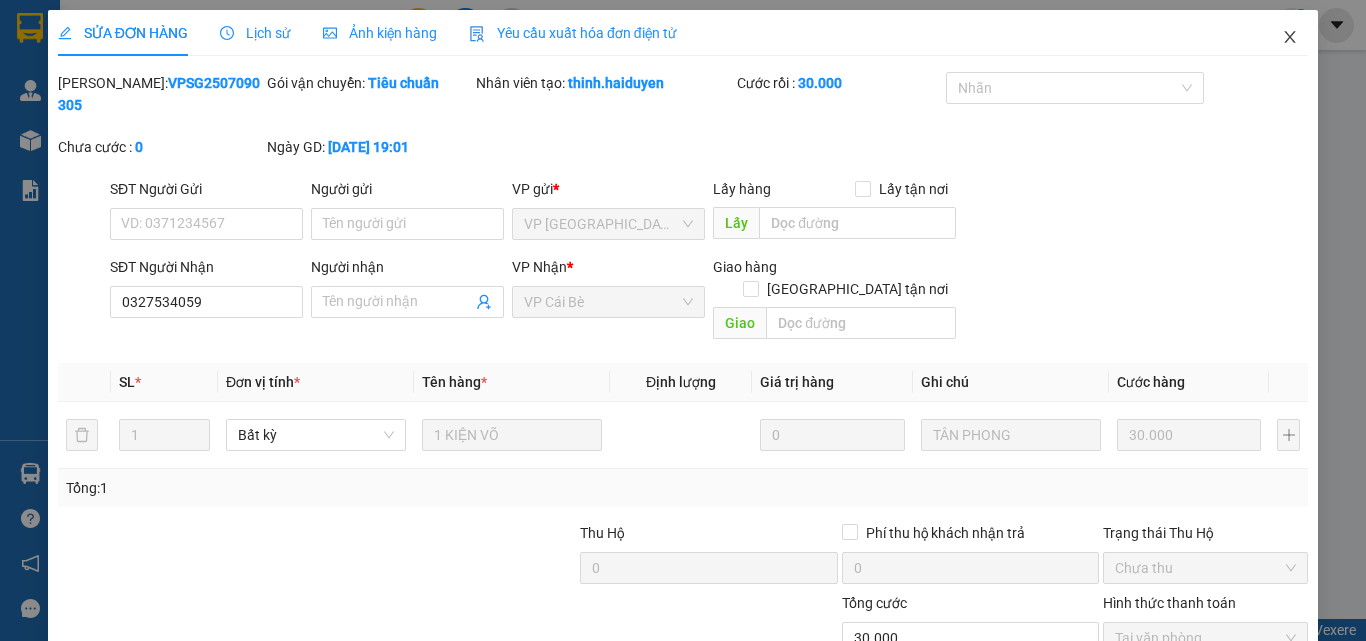 click 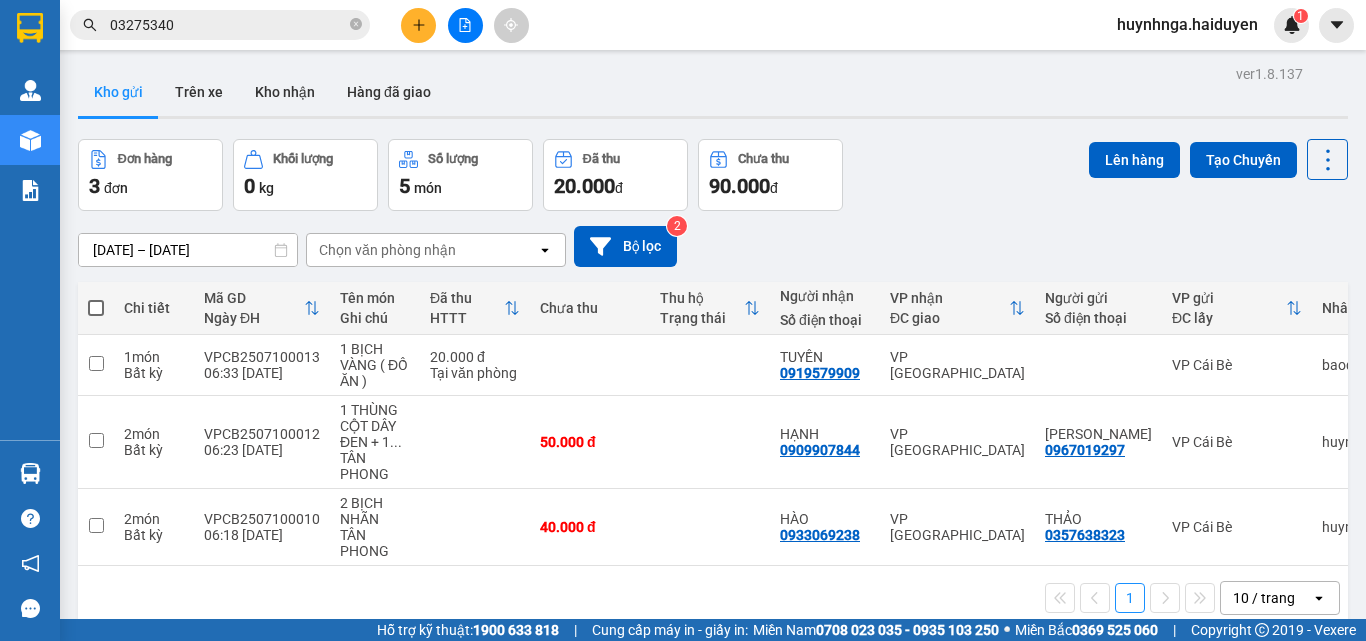 click on "03275340" at bounding box center [228, 25] 